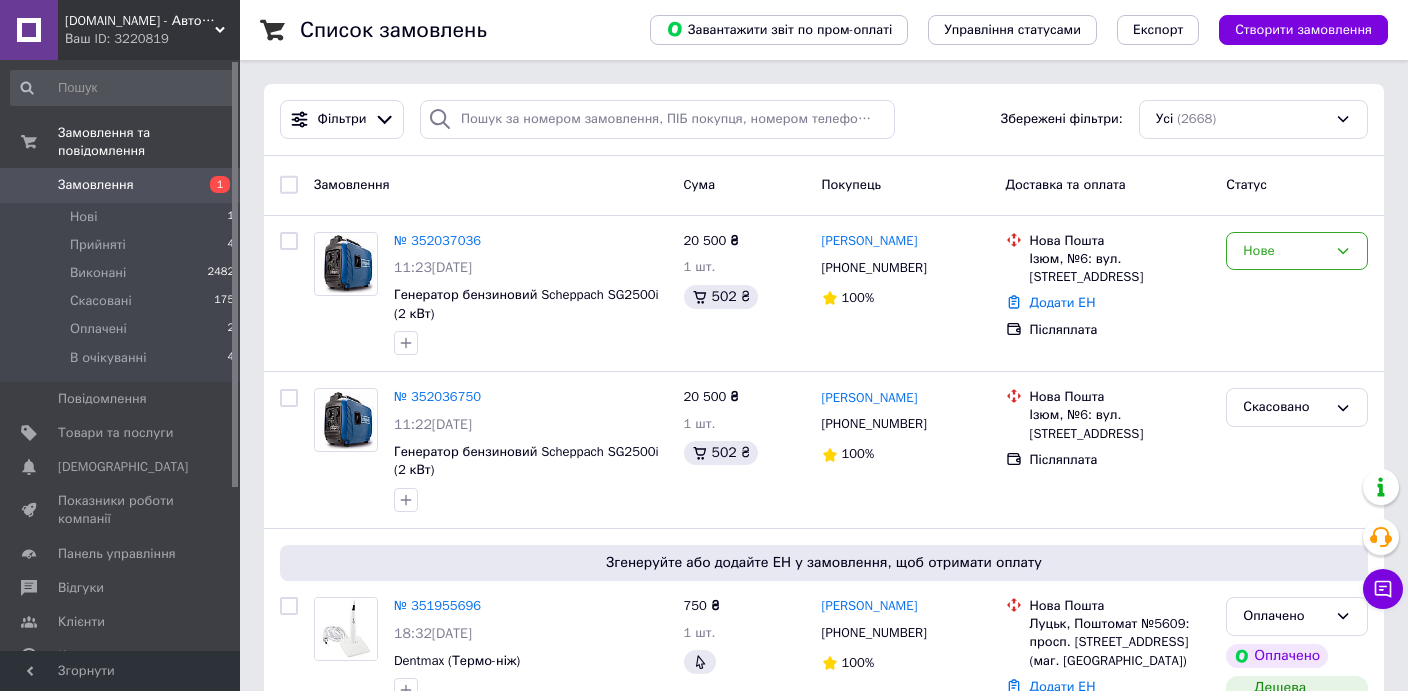 scroll, scrollTop: 0, scrollLeft: 0, axis: both 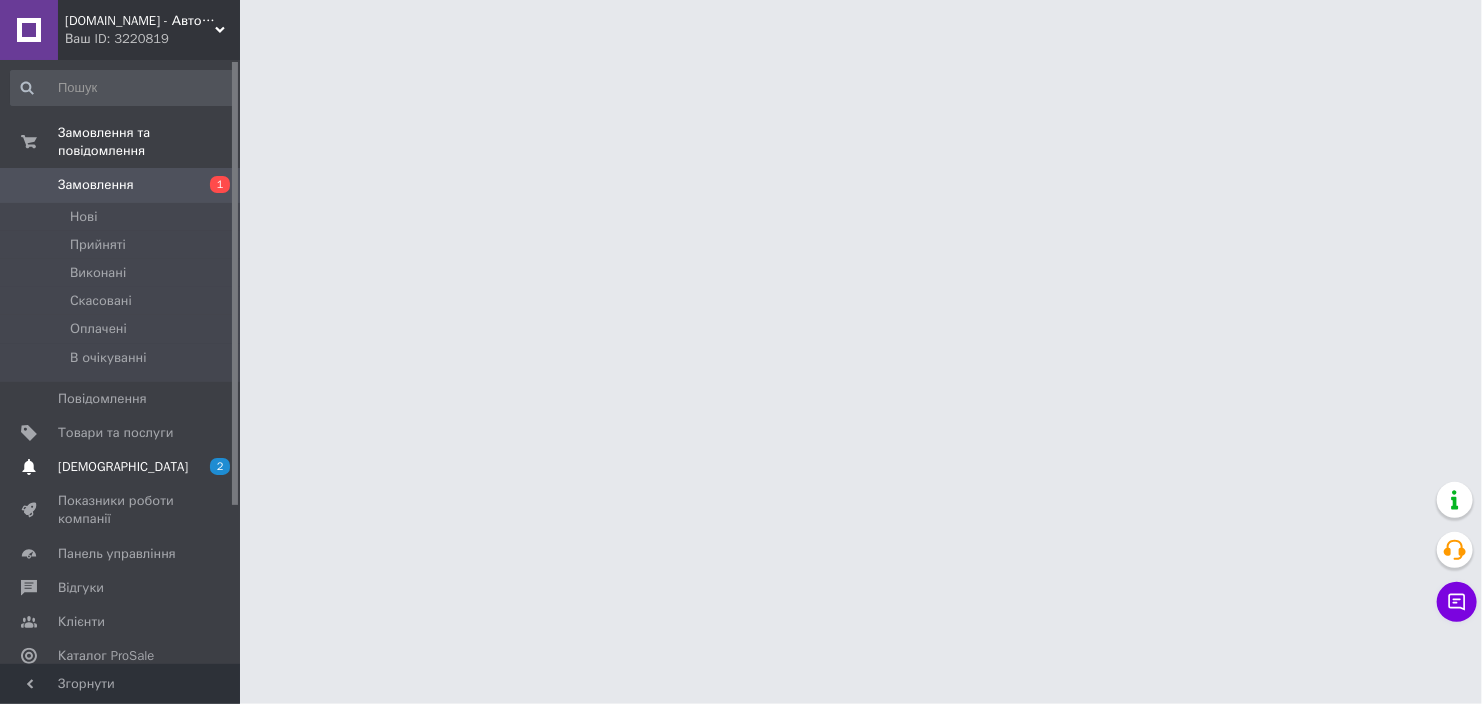 click on "2 0" at bounding box center (212, 467) 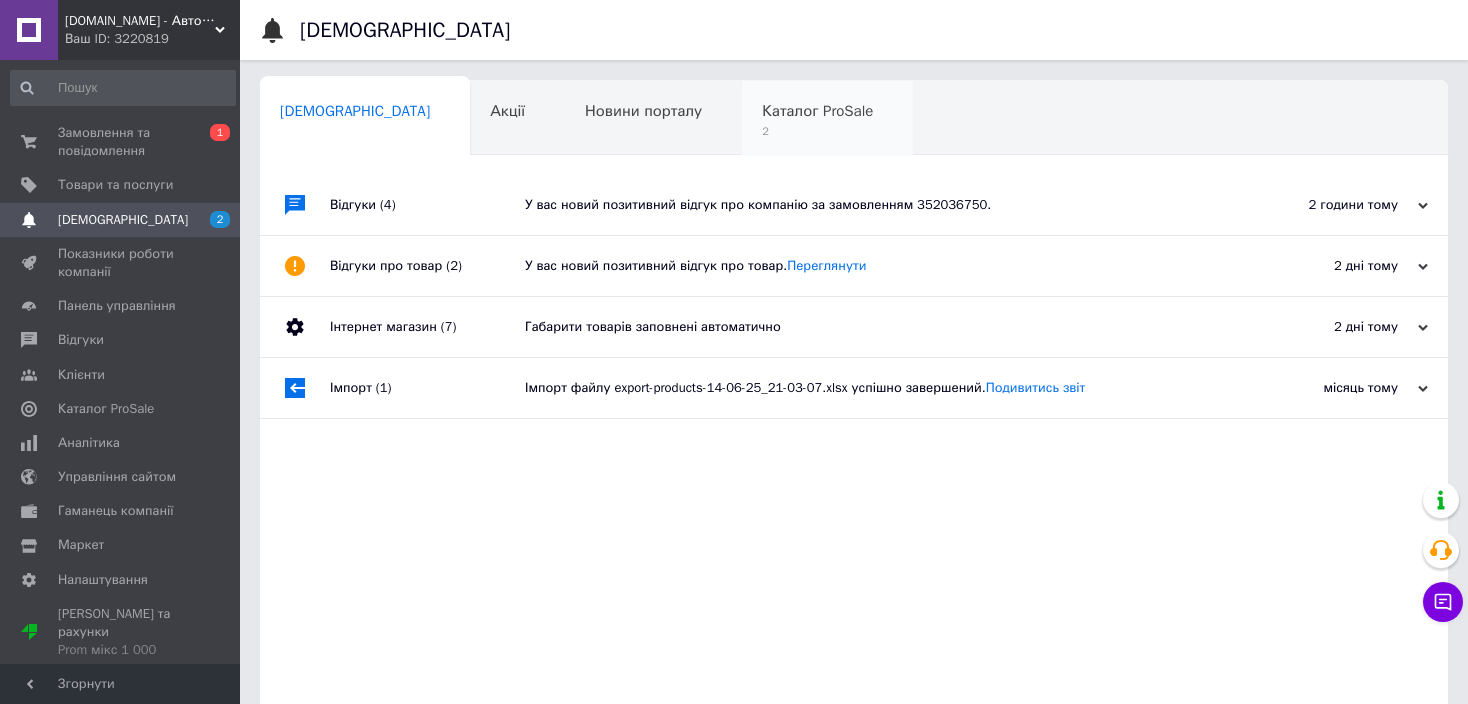 click on "Каталог ProSale" at bounding box center (817, 111) 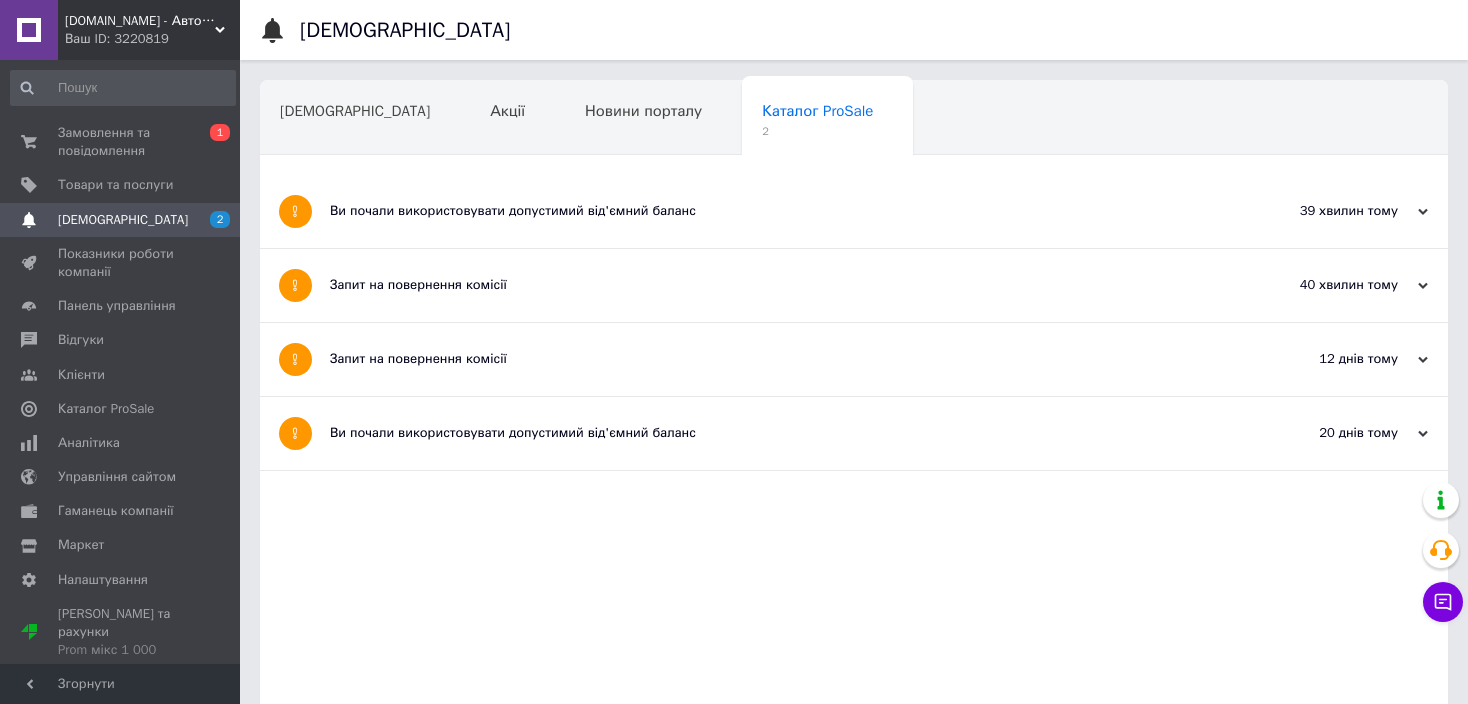 click on "Запит на повернення комісії" at bounding box center (779, 285) 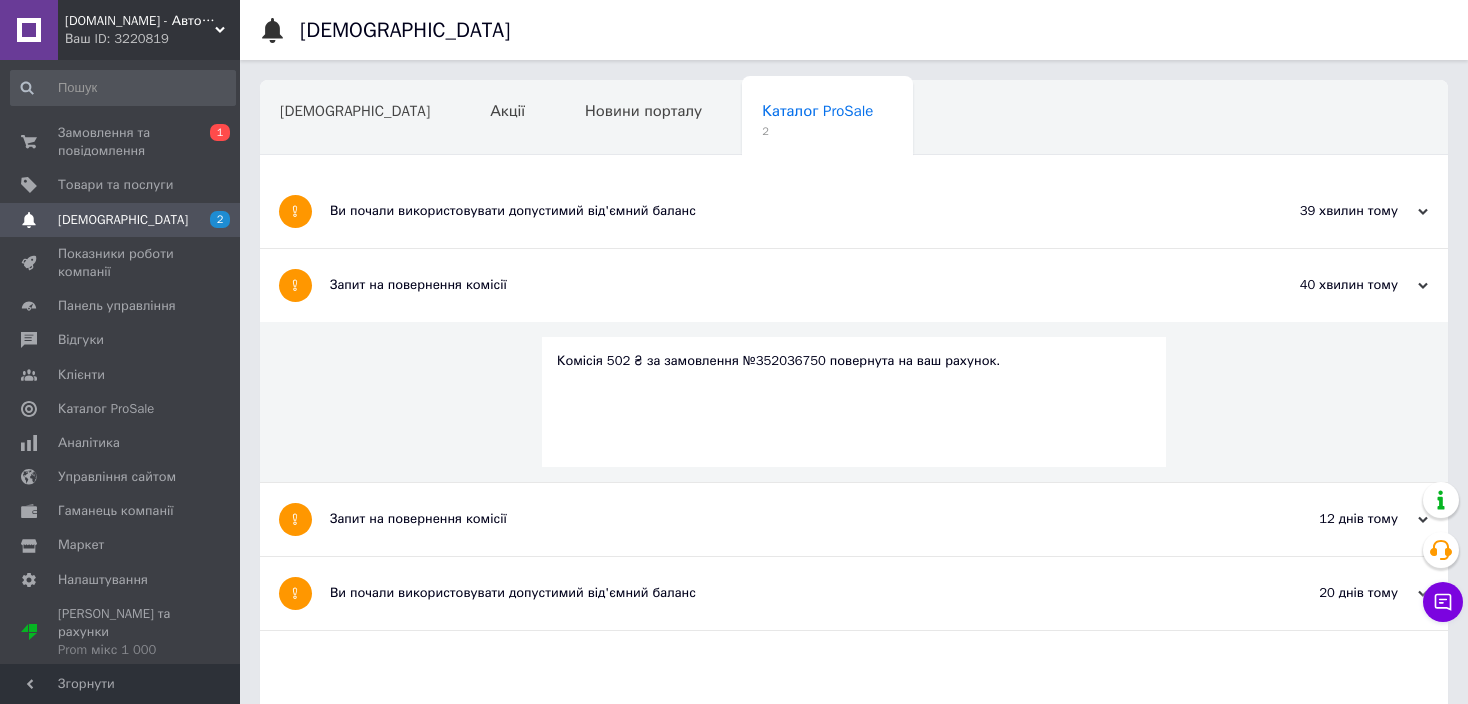 click on "Ви почали використовувати допустимий від'ємний баланс" at bounding box center [779, 211] 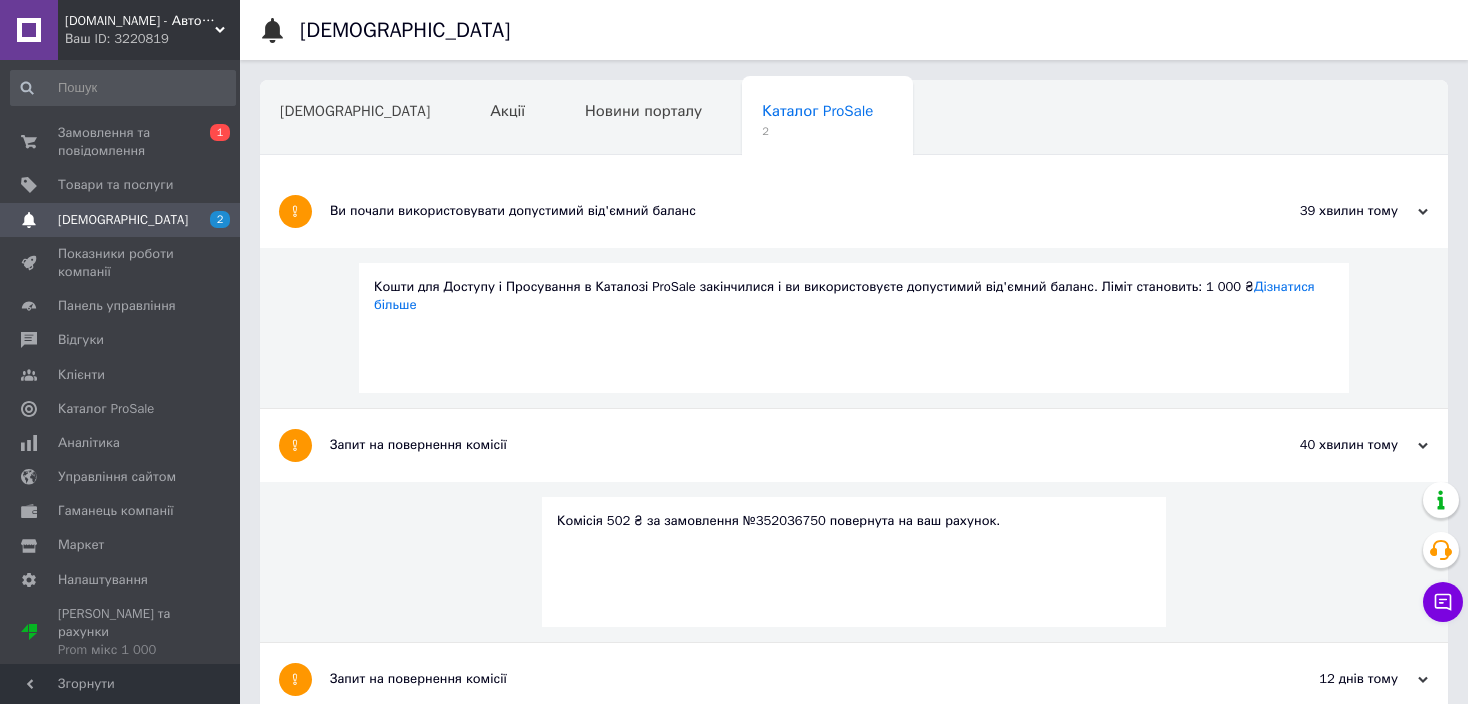 click on "Кошти для Доступу і Просування в Каталозі ProSale закінчилися і ви використовуєте допустимий від'ємний баланс. Ліміт становить: 1 000 ₴  Дізнатися більше" at bounding box center (854, 328) 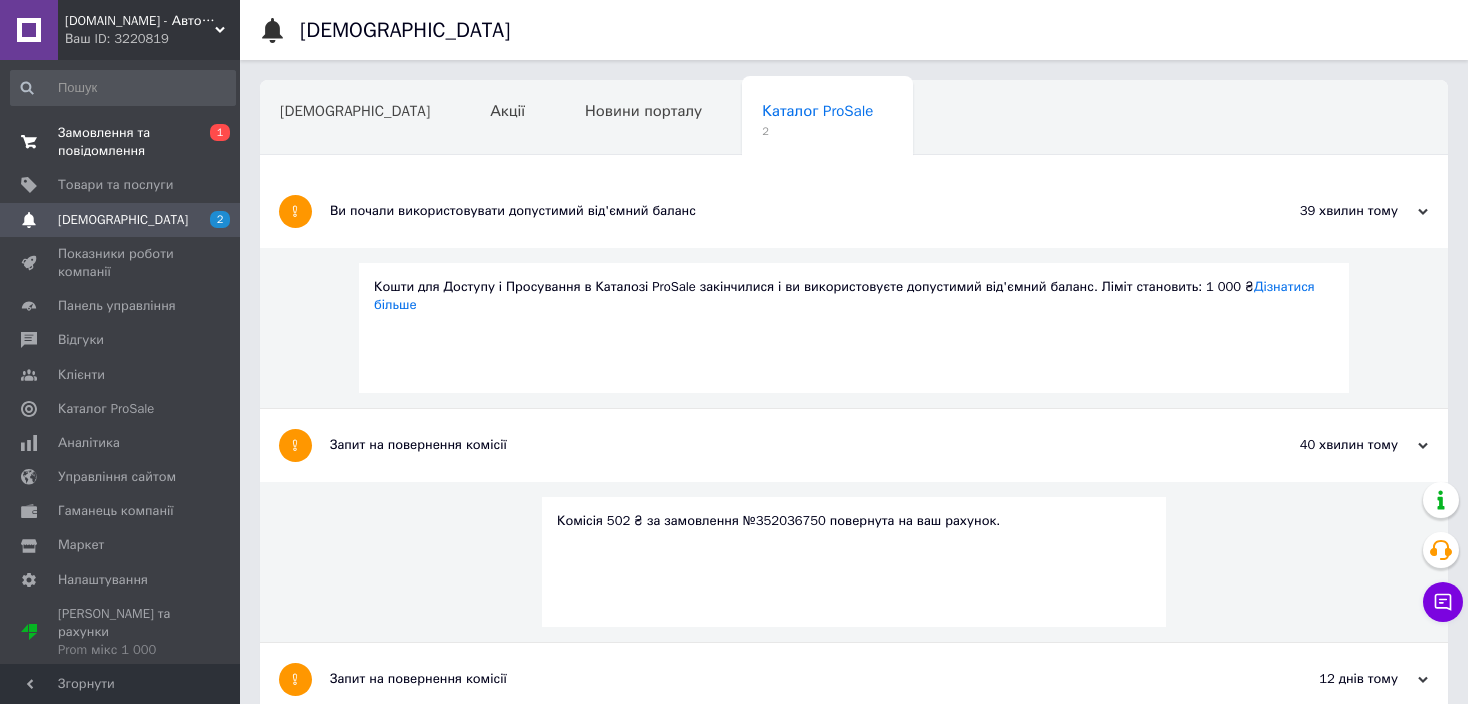 click on "Замовлення та повідомлення" at bounding box center [121, 142] 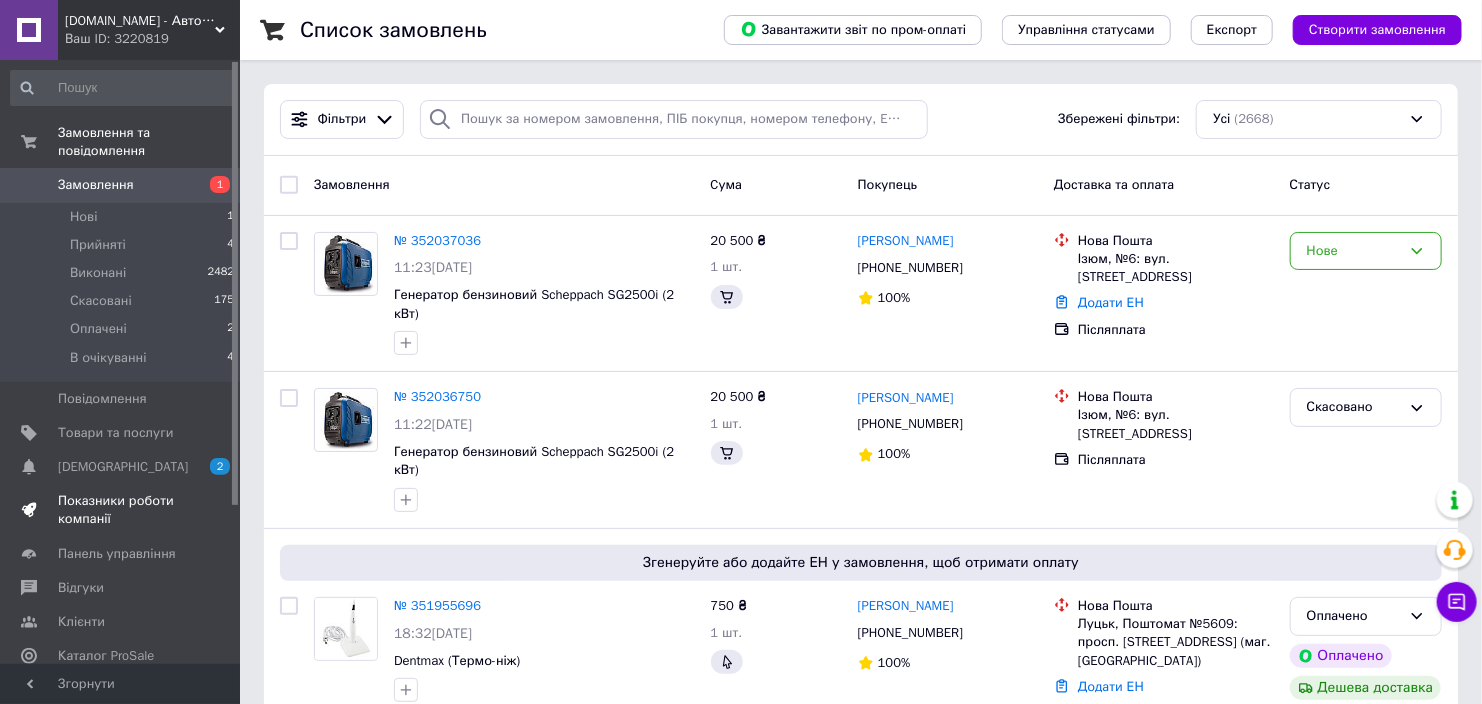 drag, startPoint x: 103, startPoint y: 510, endPoint x: 107, endPoint y: 447, distance: 63.126858 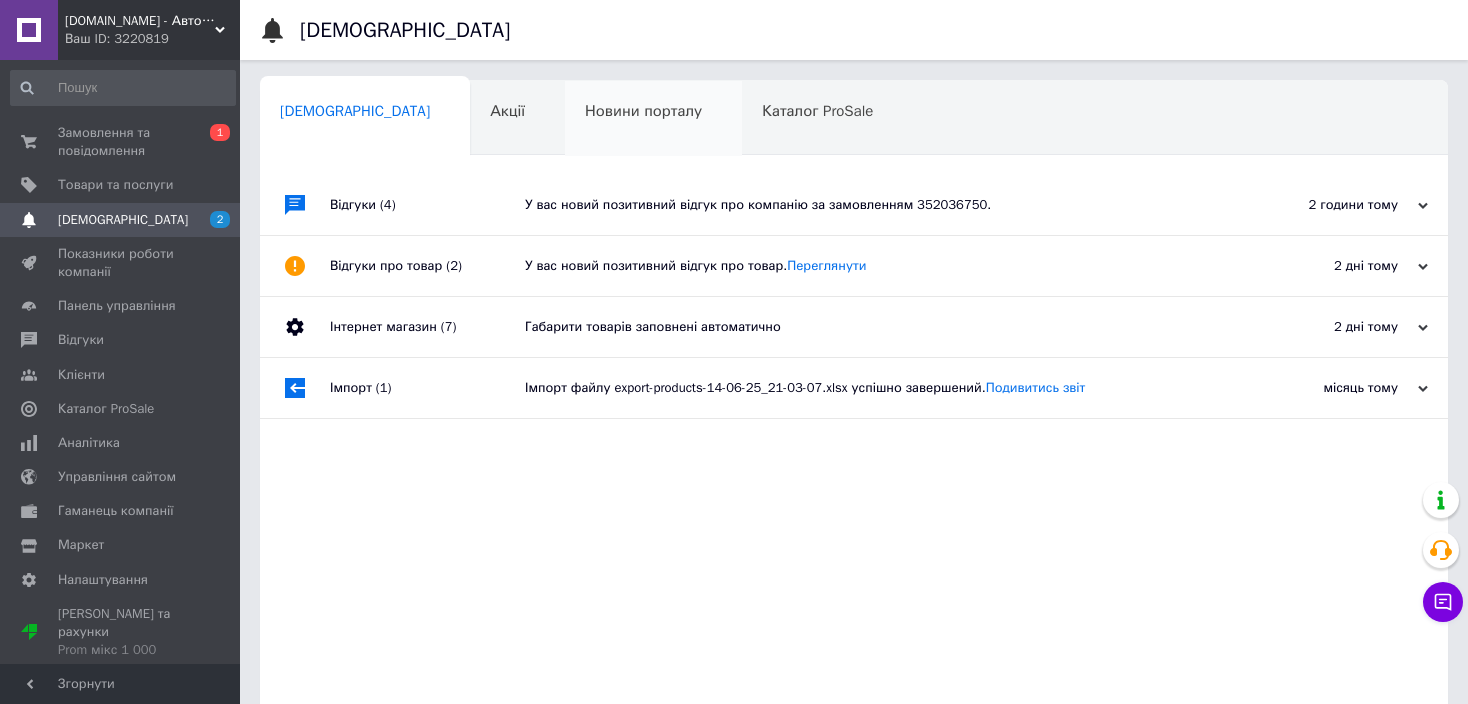 click on "Новини порталу 0" at bounding box center (653, 119) 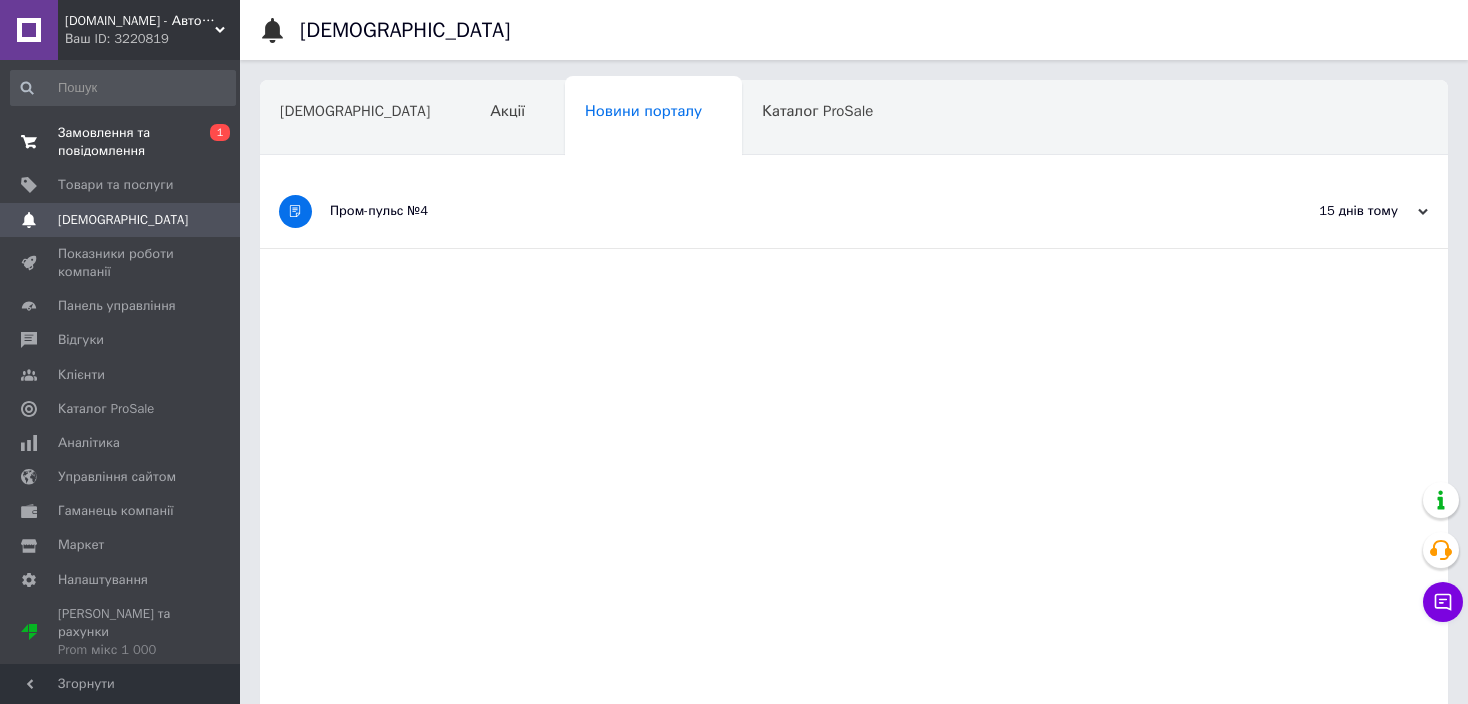 click on "Замовлення та повідомлення" at bounding box center [121, 142] 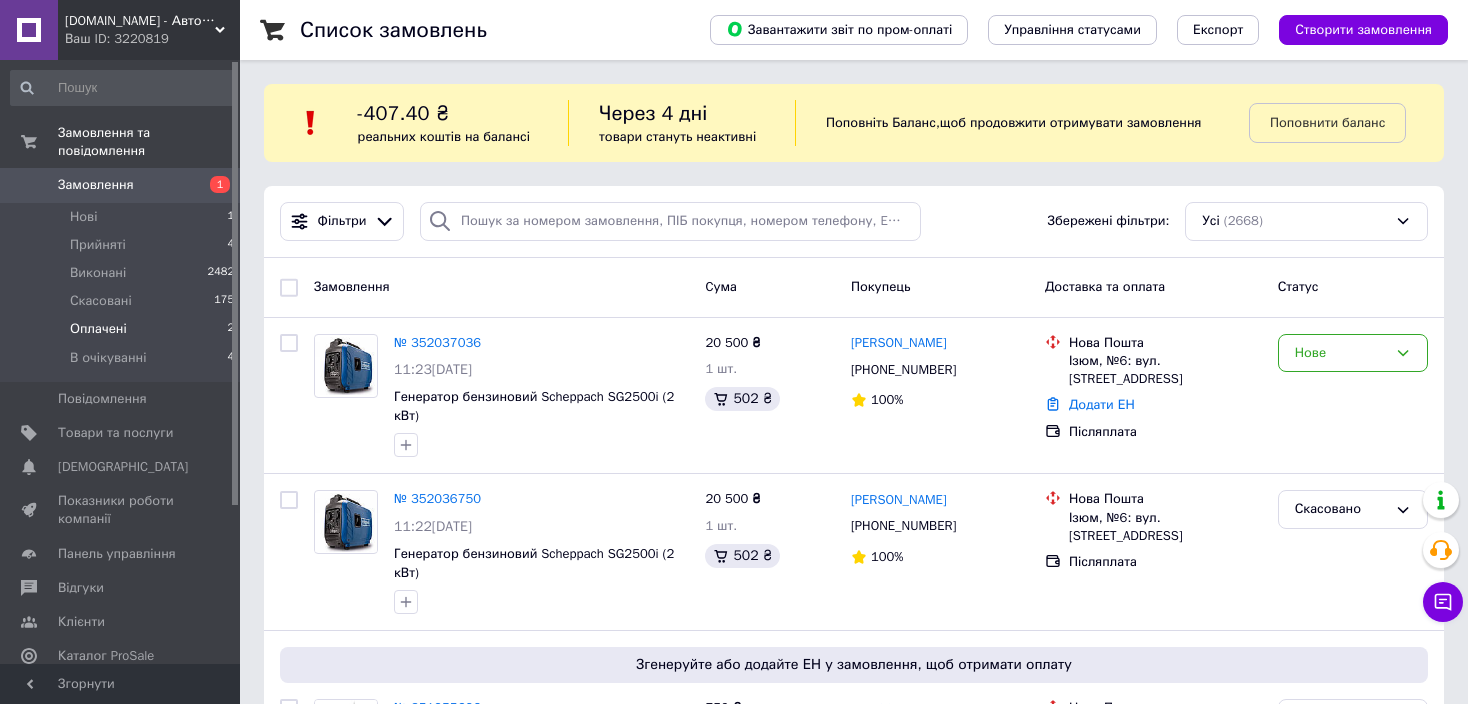 drag, startPoint x: 127, startPoint y: 332, endPoint x: 132, endPoint y: 303, distance: 29.427877 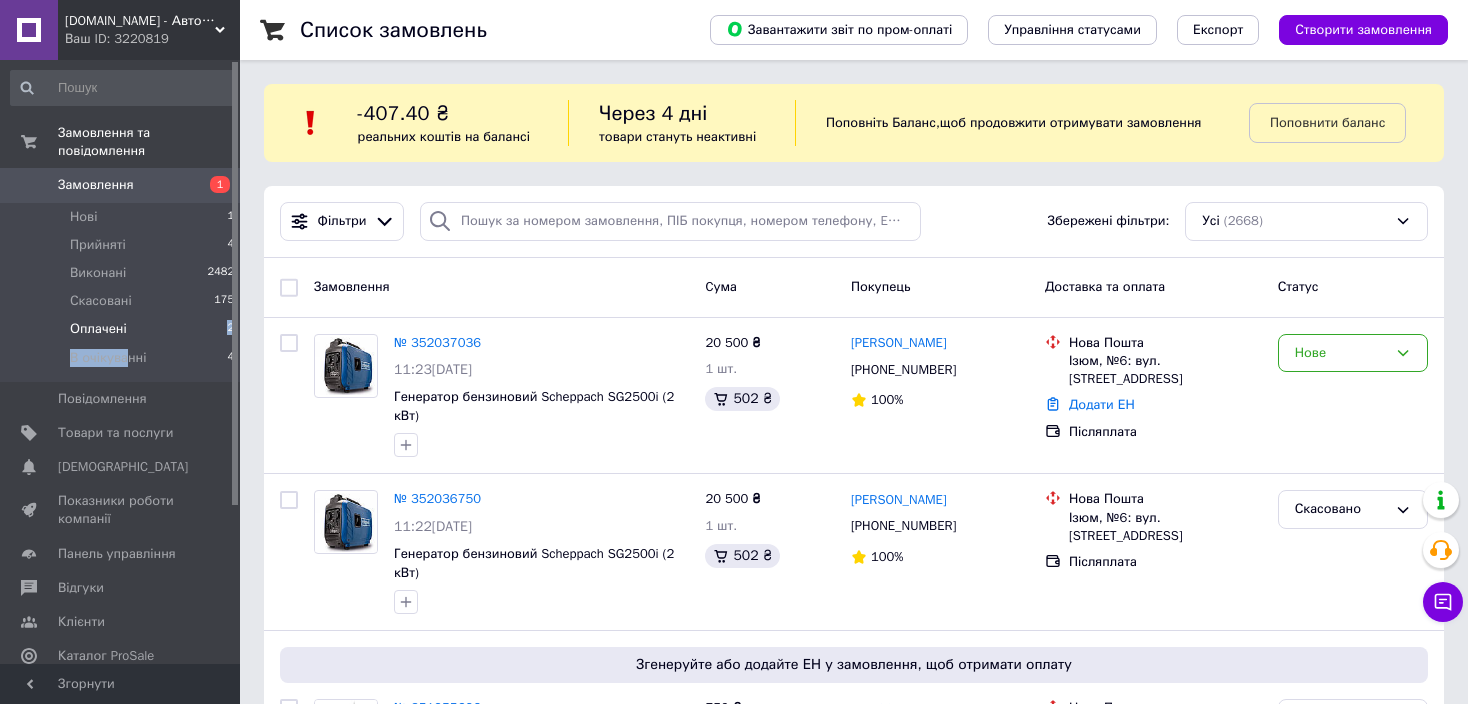 click on "Оплачені 2" at bounding box center [123, 329] 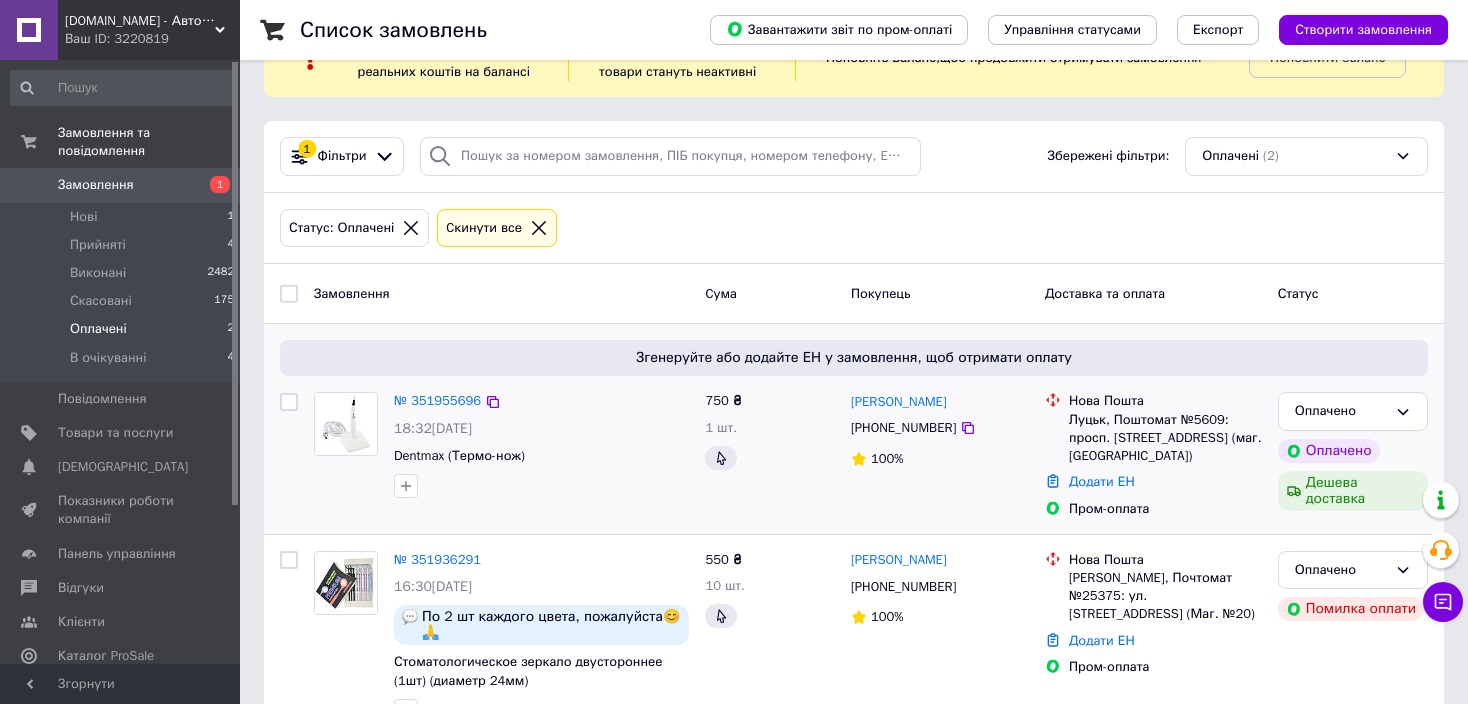 scroll, scrollTop: 100, scrollLeft: 0, axis: vertical 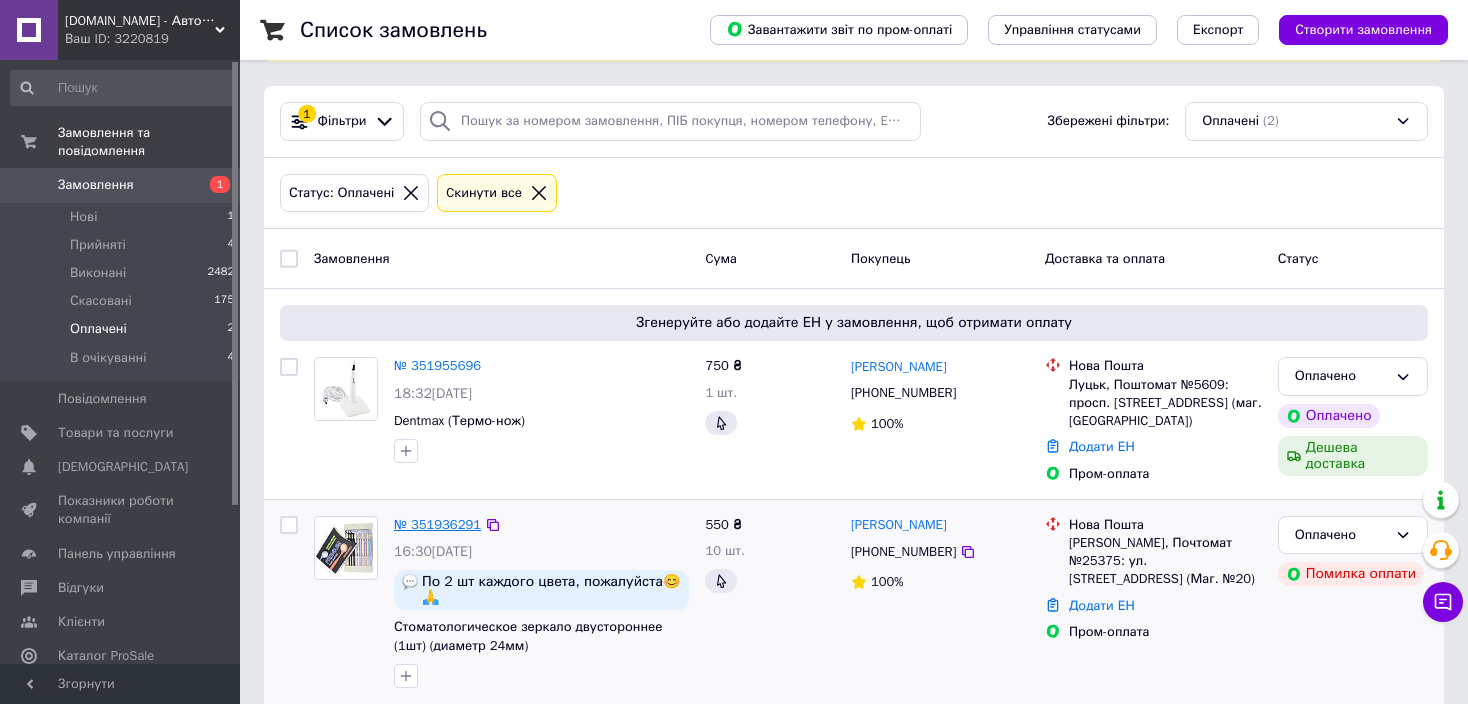 click on "№ 351936291" at bounding box center [437, 524] 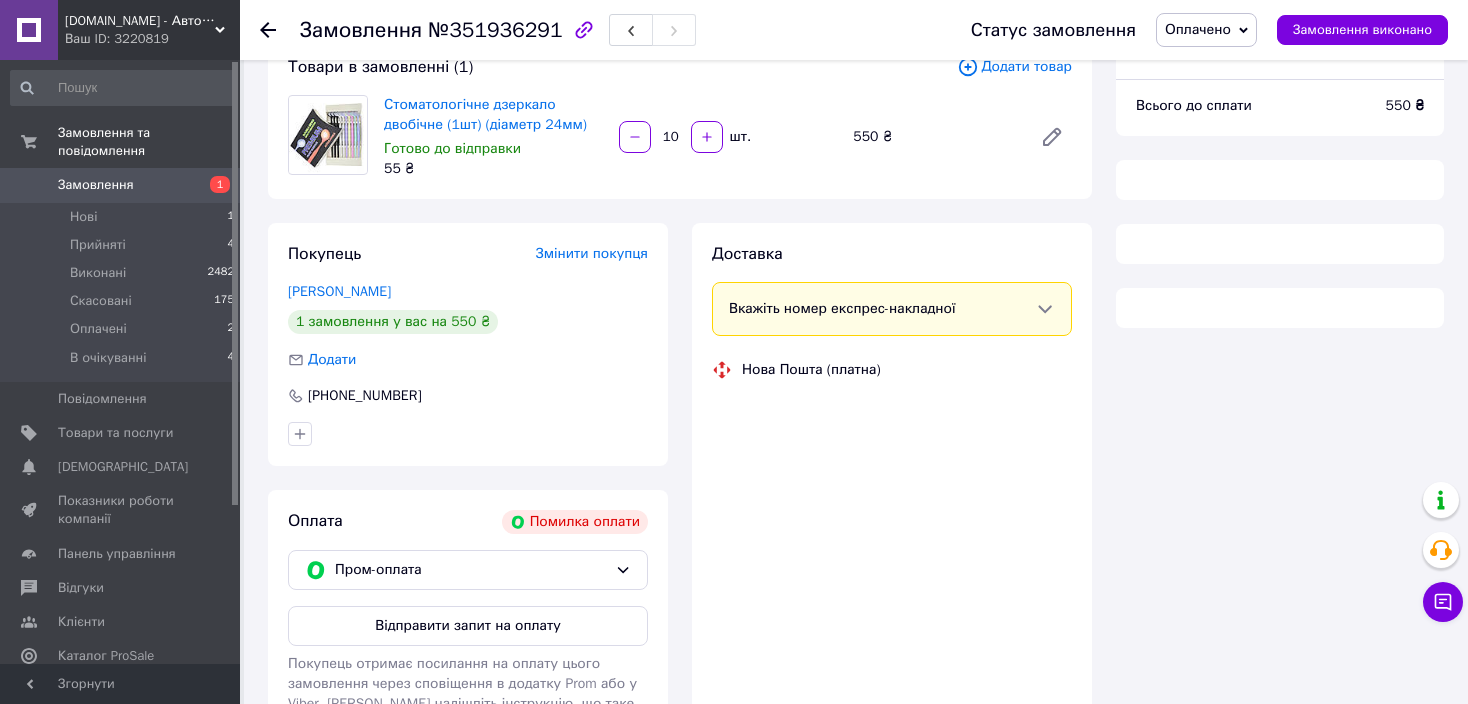 scroll, scrollTop: 255, scrollLeft: 0, axis: vertical 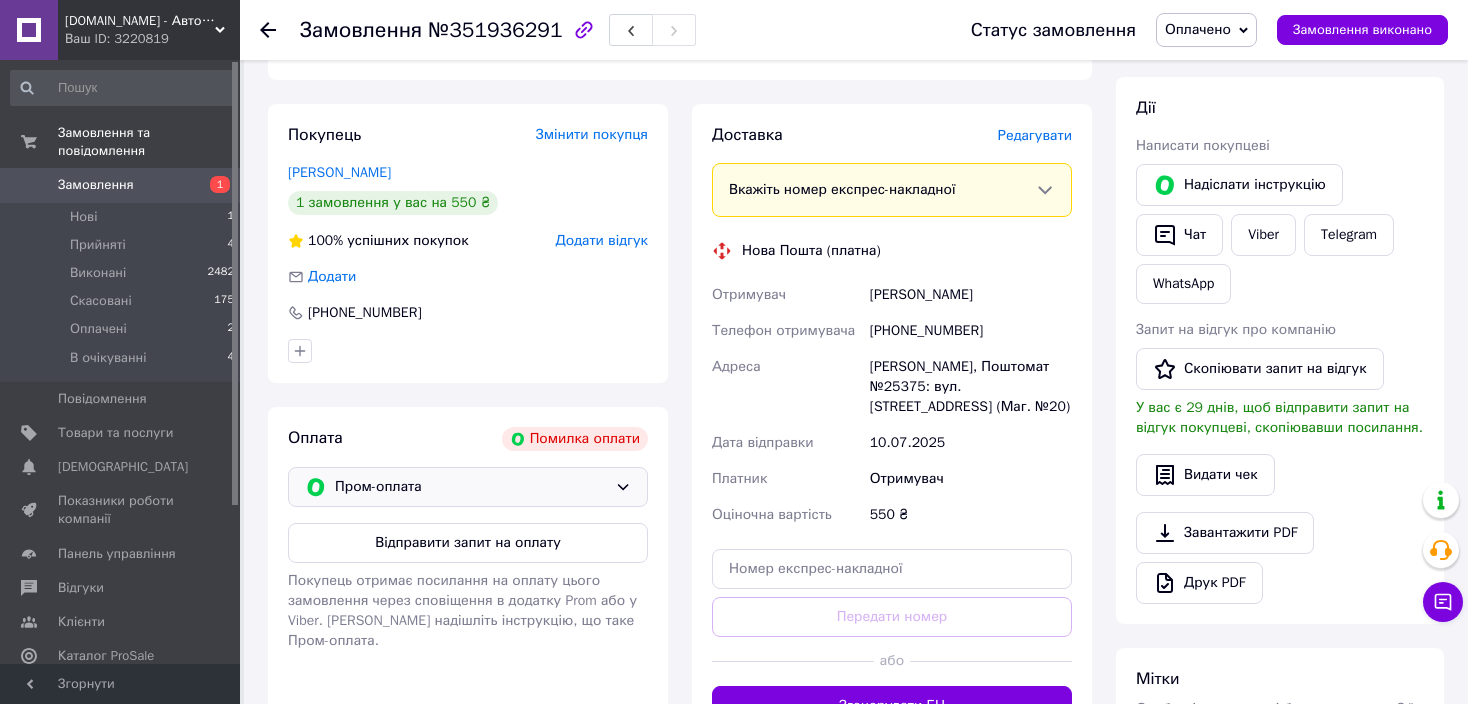 click on "Пром-оплата" at bounding box center (471, 487) 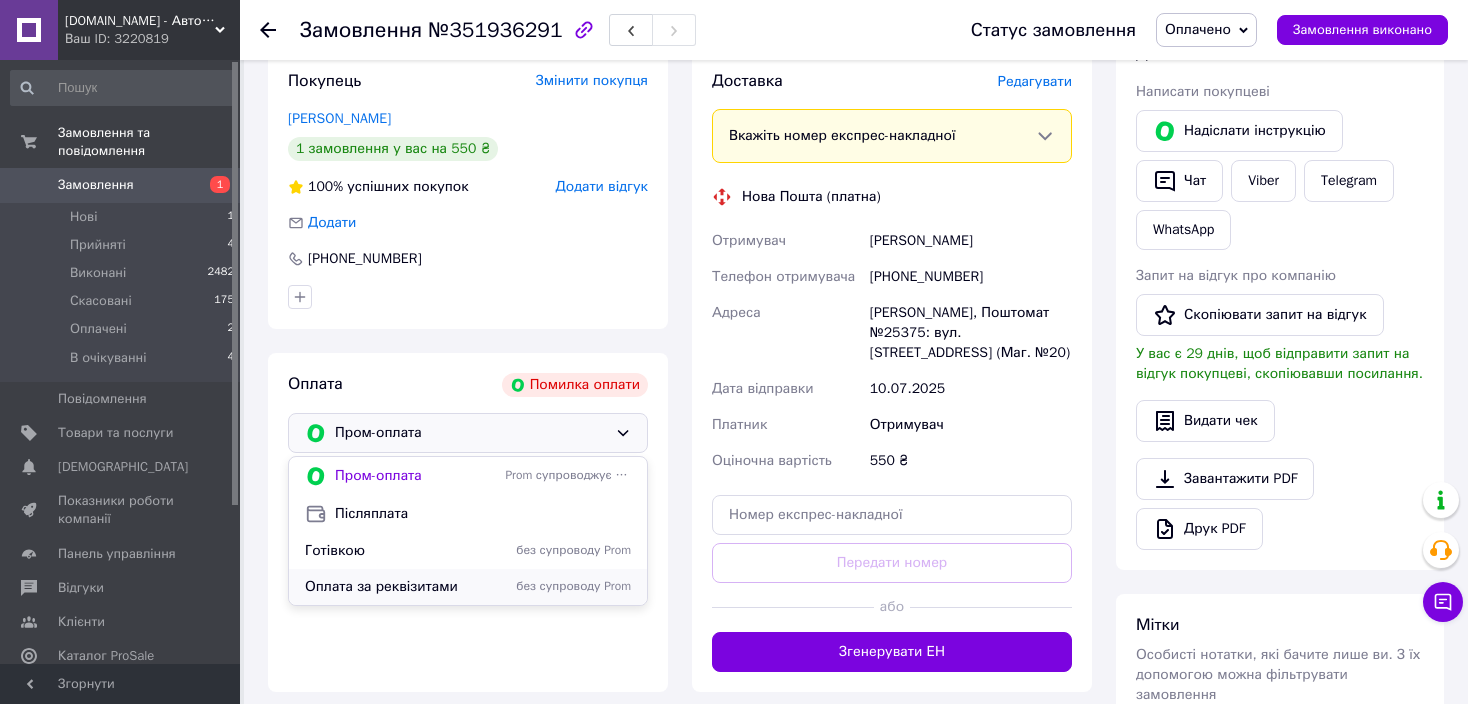 scroll, scrollTop: 455, scrollLeft: 0, axis: vertical 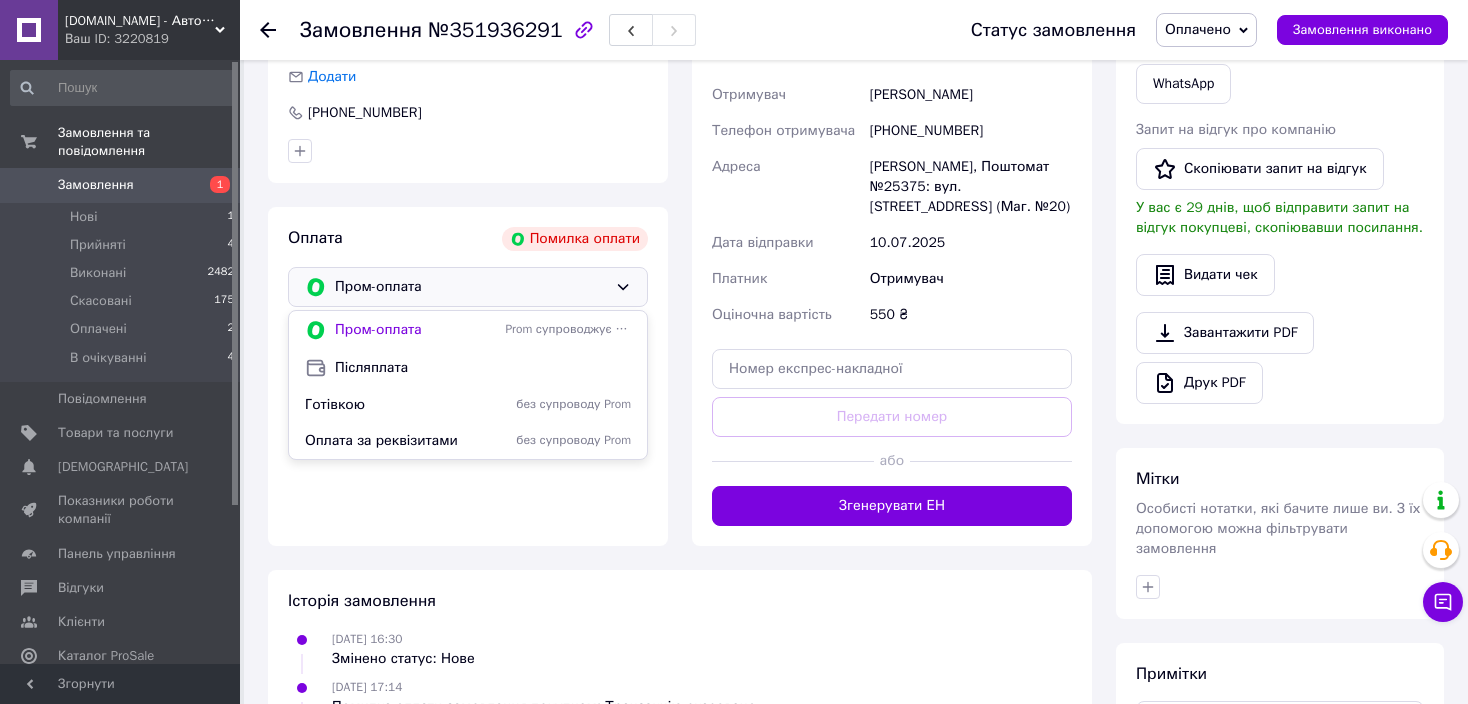 drag, startPoint x: 378, startPoint y: 400, endPoint x: 391, endPoint y: 393, distance: 14.764823 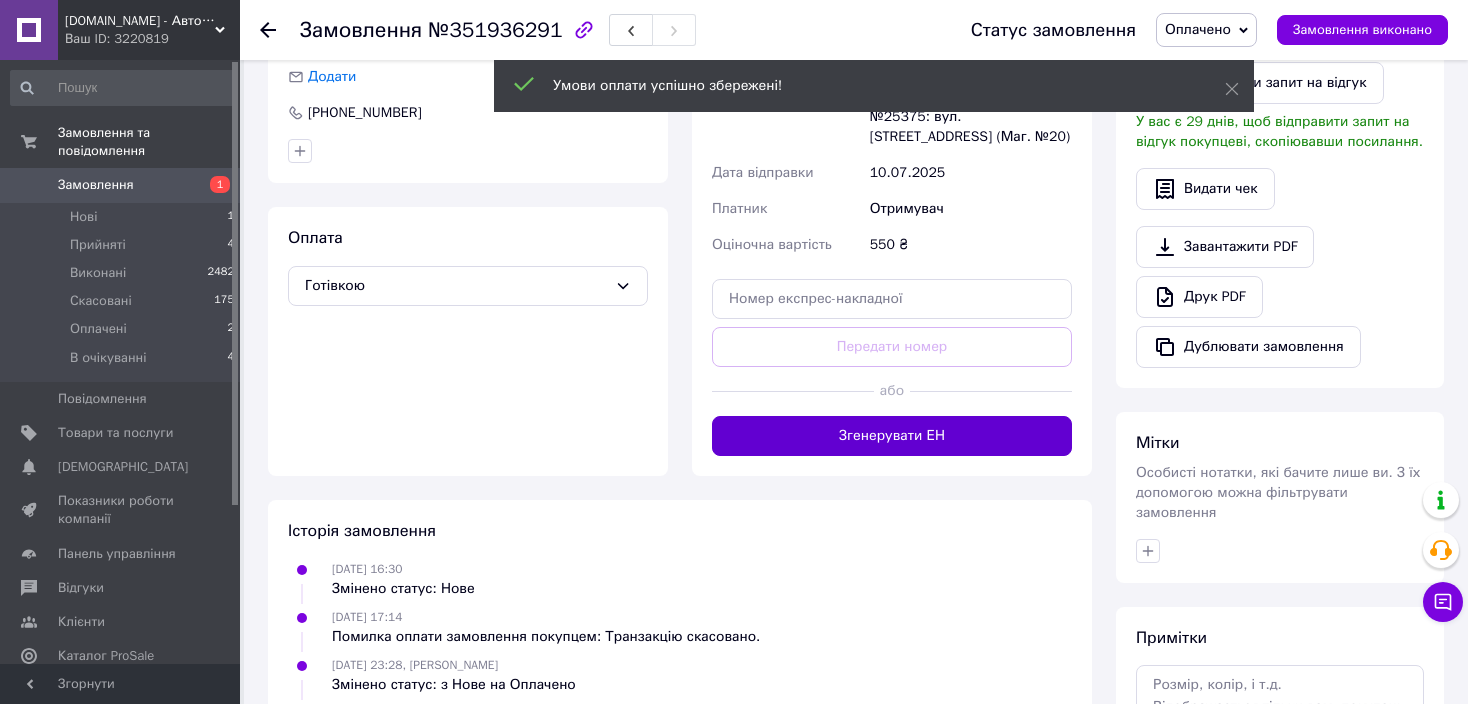 drag, startPoint x: 953, startPoint y: 416, endPoint x: 1110, endPoint y: 274, distance: 211.69081 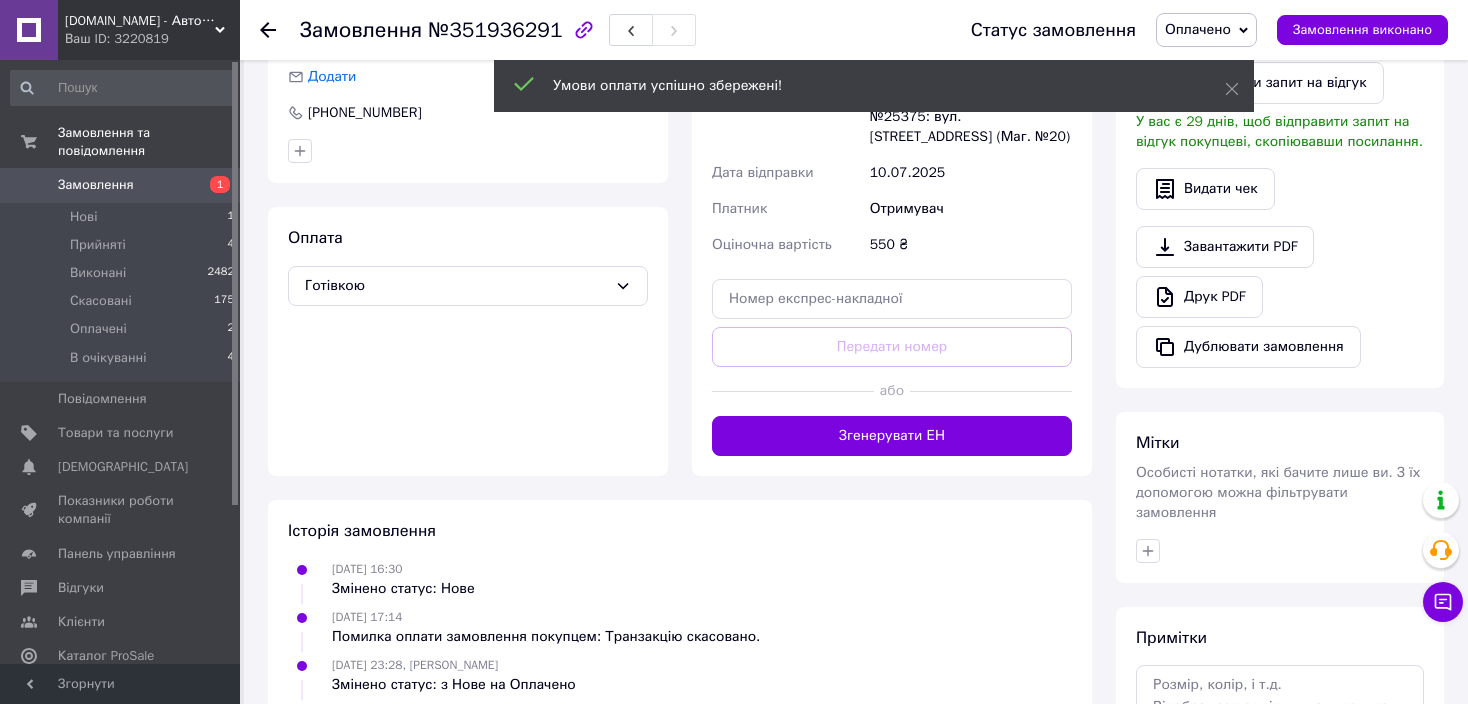 click on "Згенерувати ЕН" at bounding box center (892, 436) 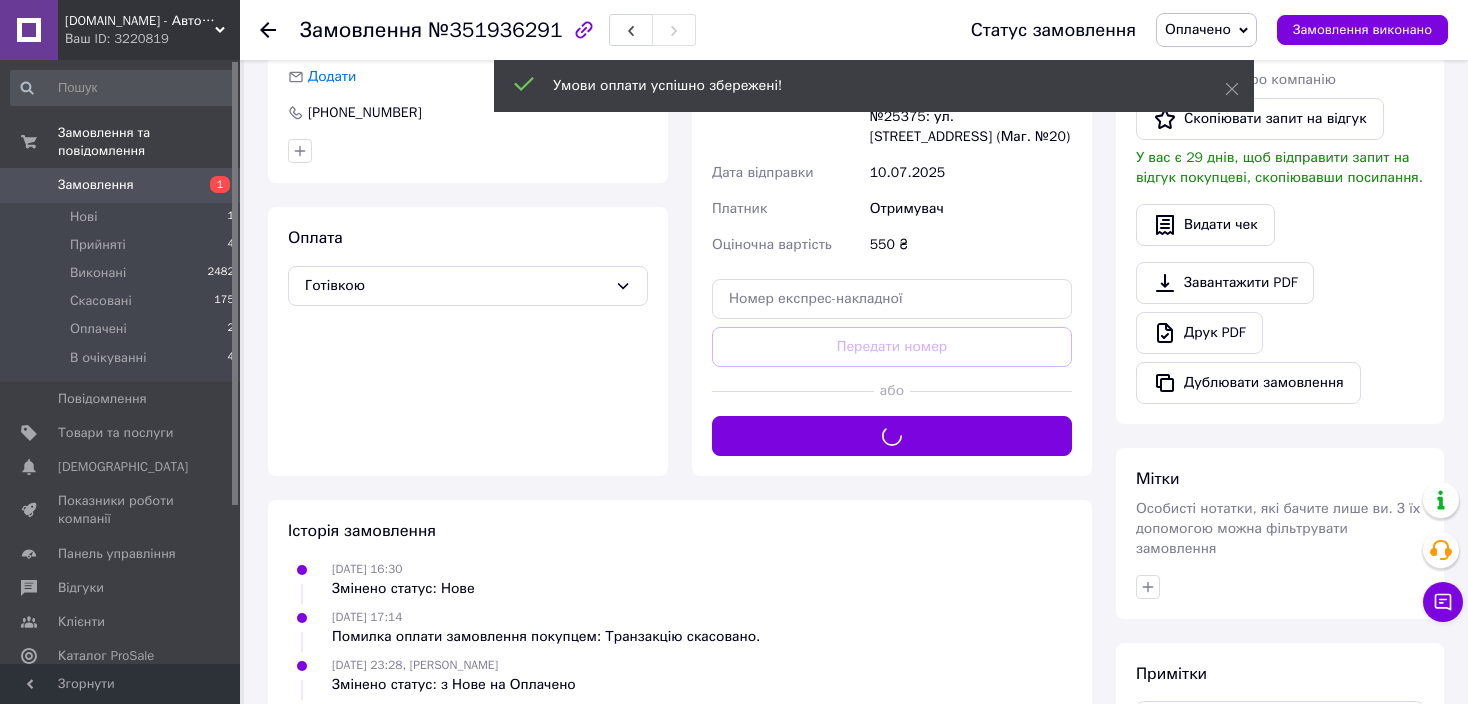 click on "Оплачено" at bounding box center (1206, 30) 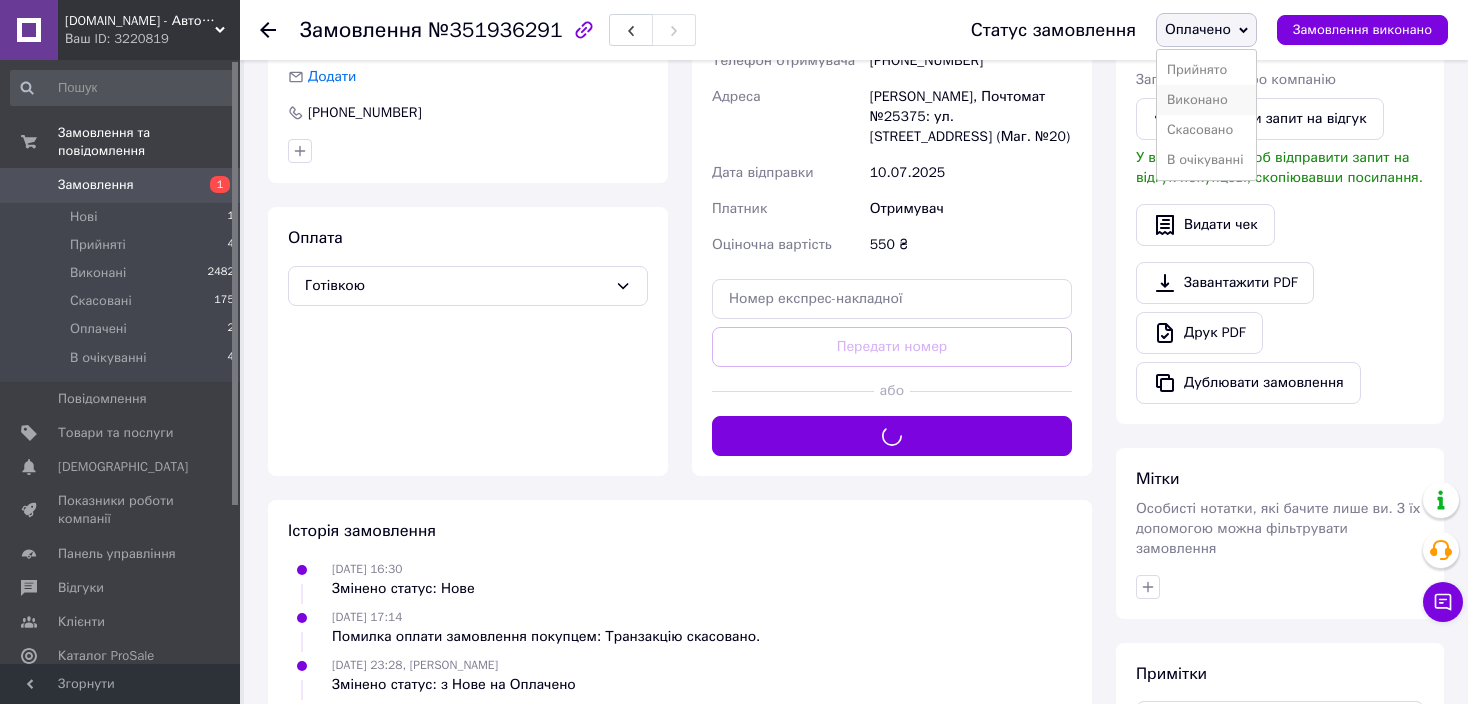 click on "Виконано" at bounding box center (1206, 100) 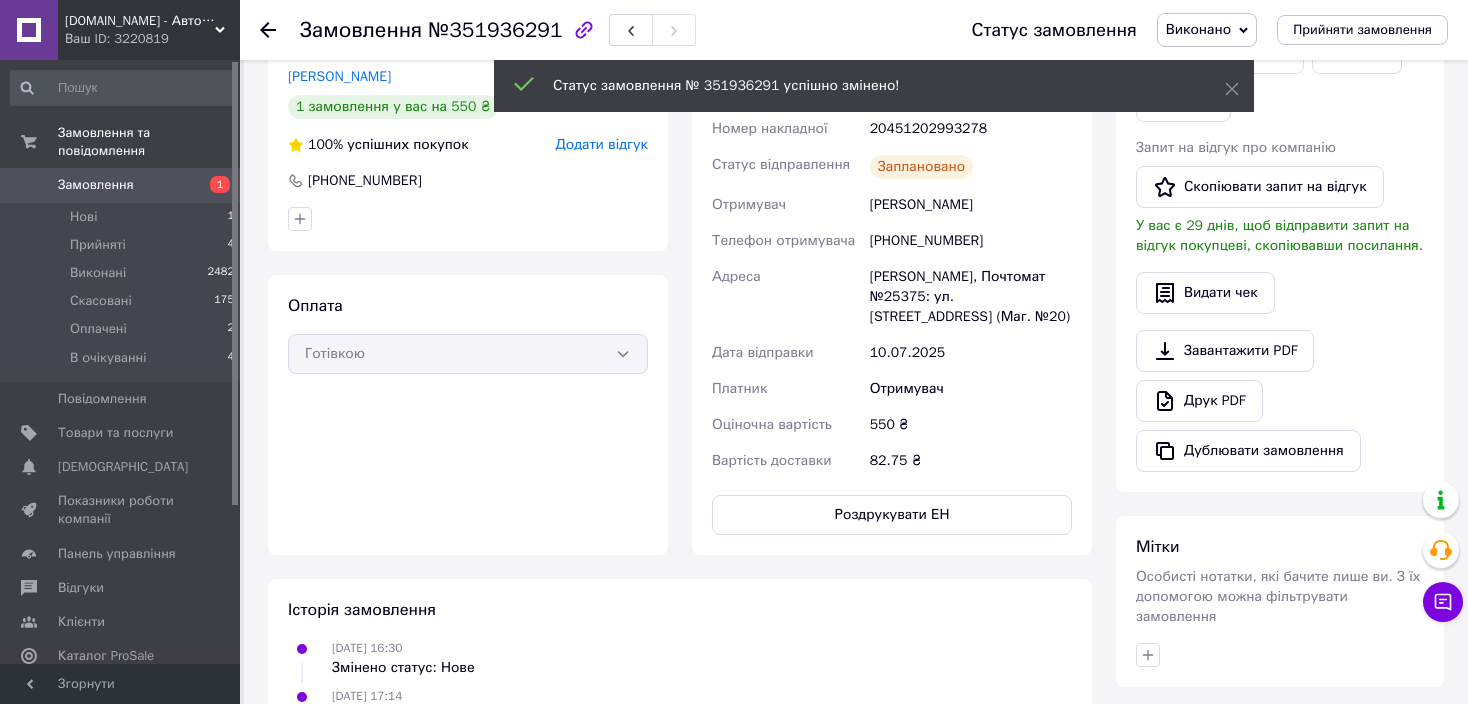scroll, scrollTop: 255, scrollLeft: 0, axis: vertical 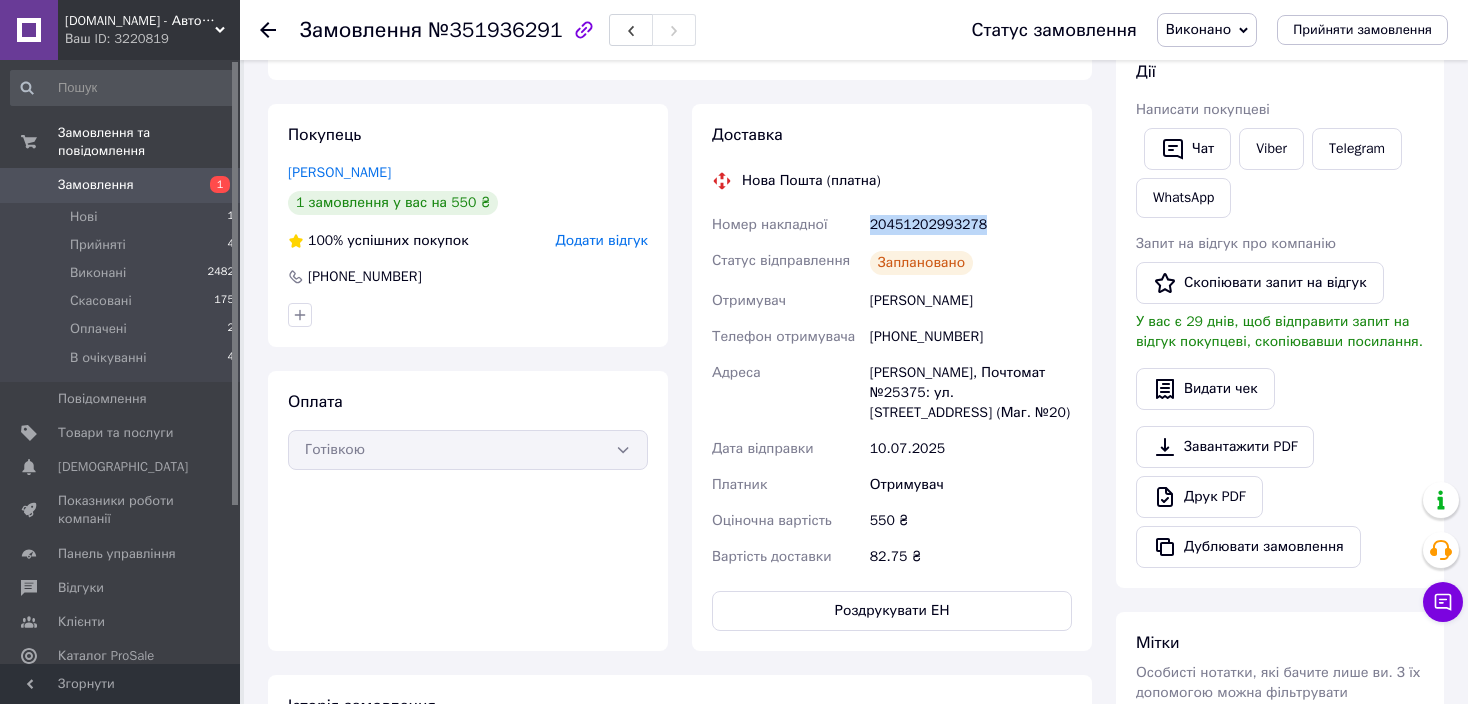 click on "Номер накладної 20451202993278 Статус відправлення Заплановано Отримувач Зудина Анна Телефон отримувача +380679299572 Адреса Гайсин, Почтомат №25375: ул. Соборная, 54 (Маг. №20) Дата відправки 10.07.2025 Платник Отримувач Оціночна вартість 550 ₴ Вартість доставки 82.75 ₴" at bounding box center (892, 391) 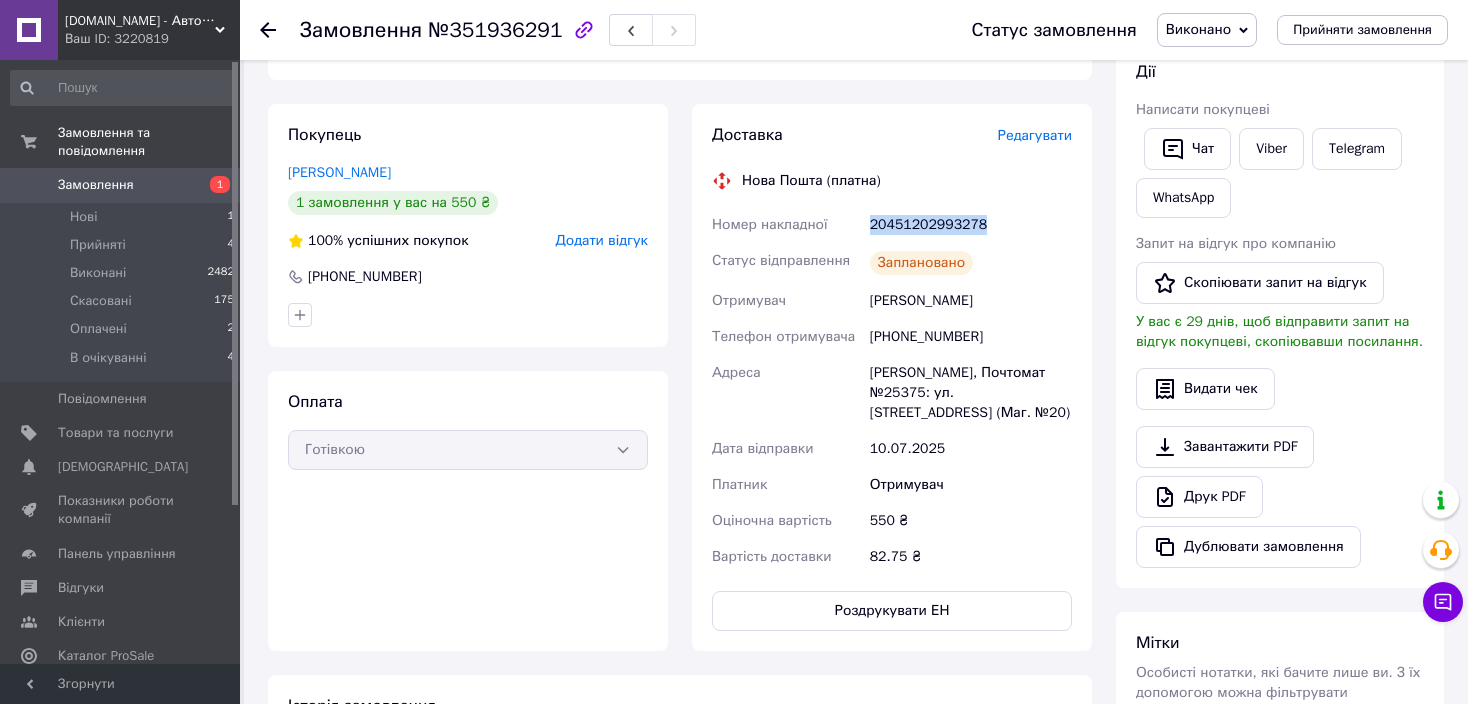 copy on "Номер накладної 20451202993278" 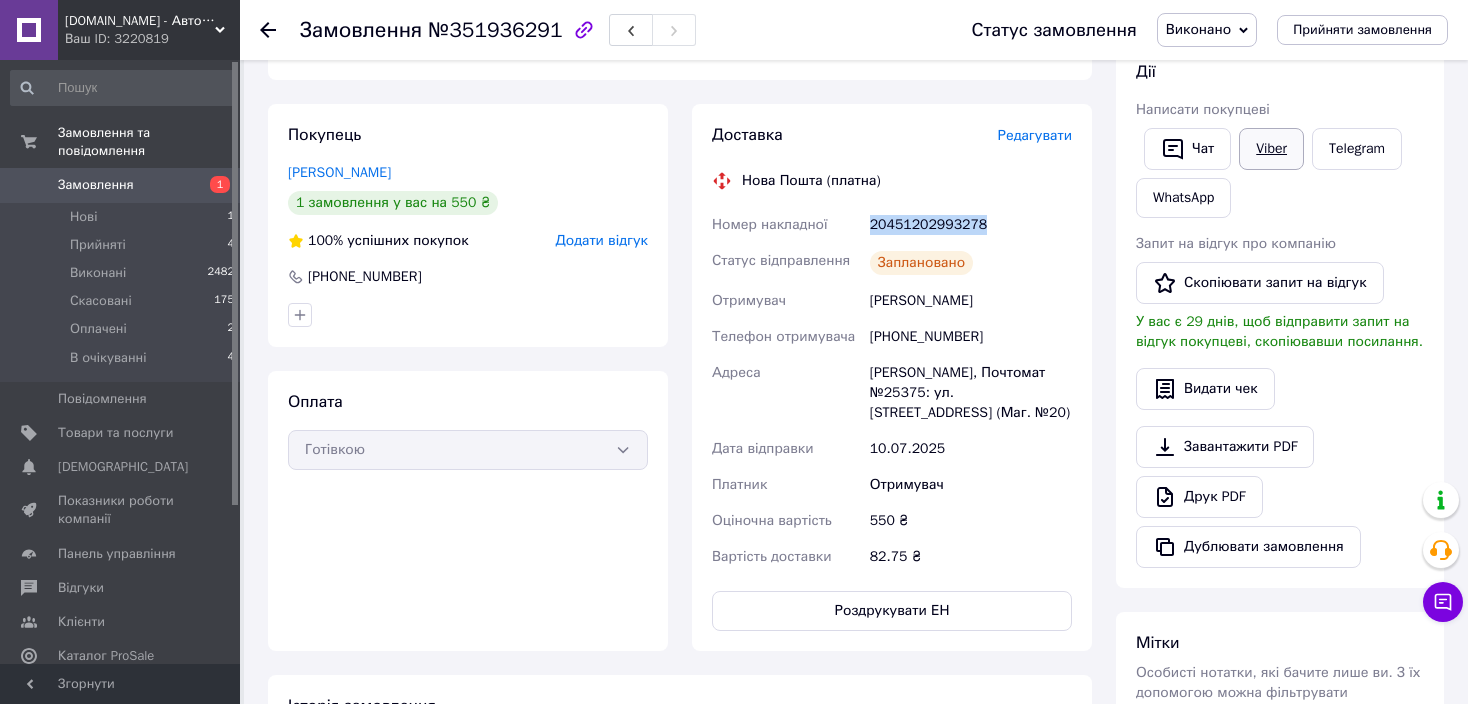 click on "Viber" at bounding box center (1271, 149) 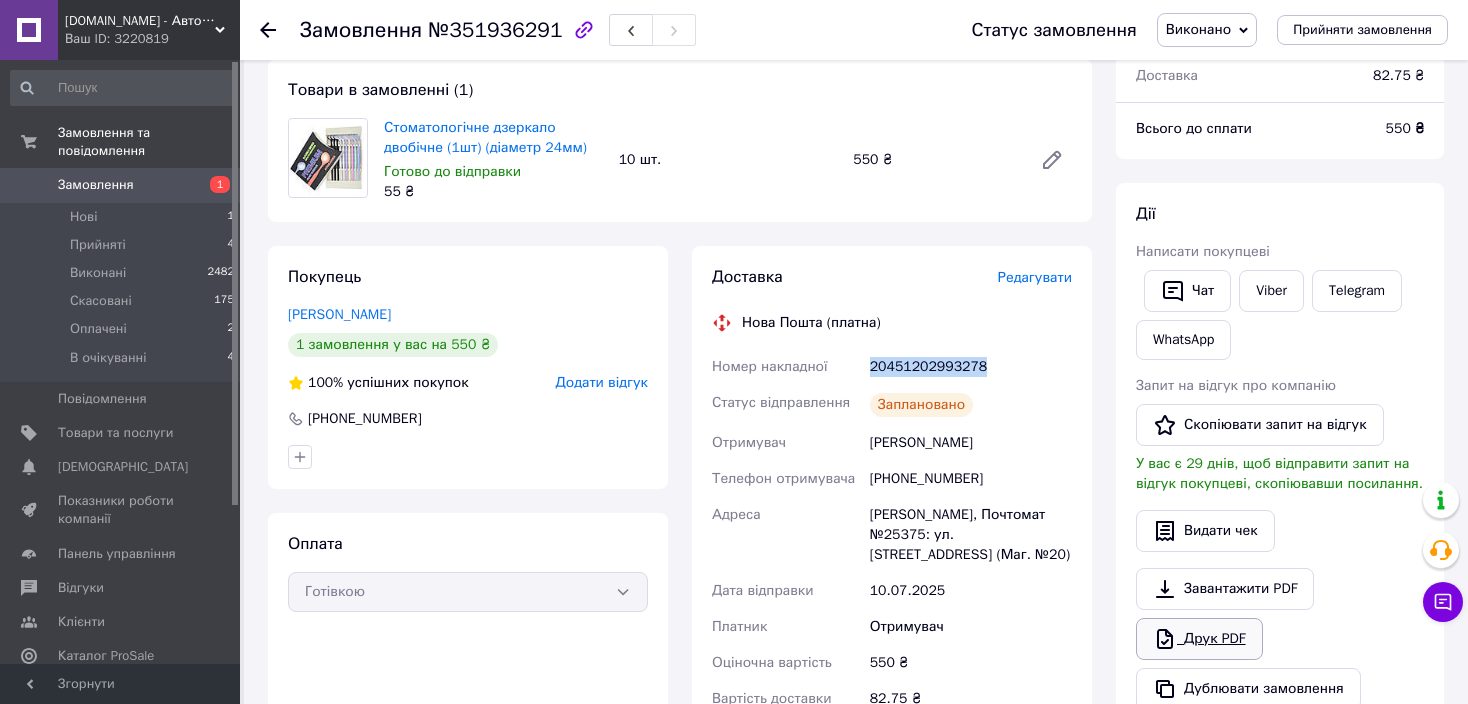 scroll, scrollTop: 200, scrollLeft: 0, axis: vertical 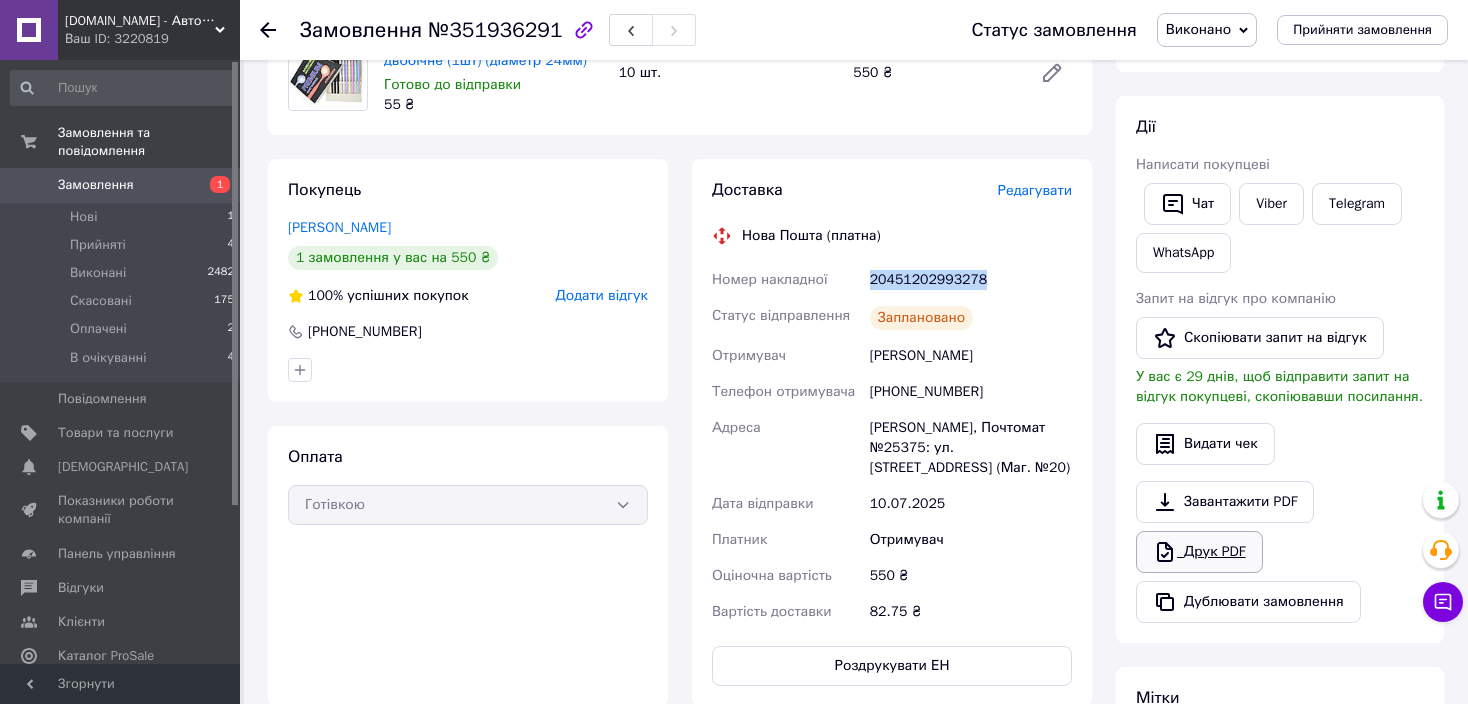 click on "Друк PDF" at bounding box center [1199, 552] 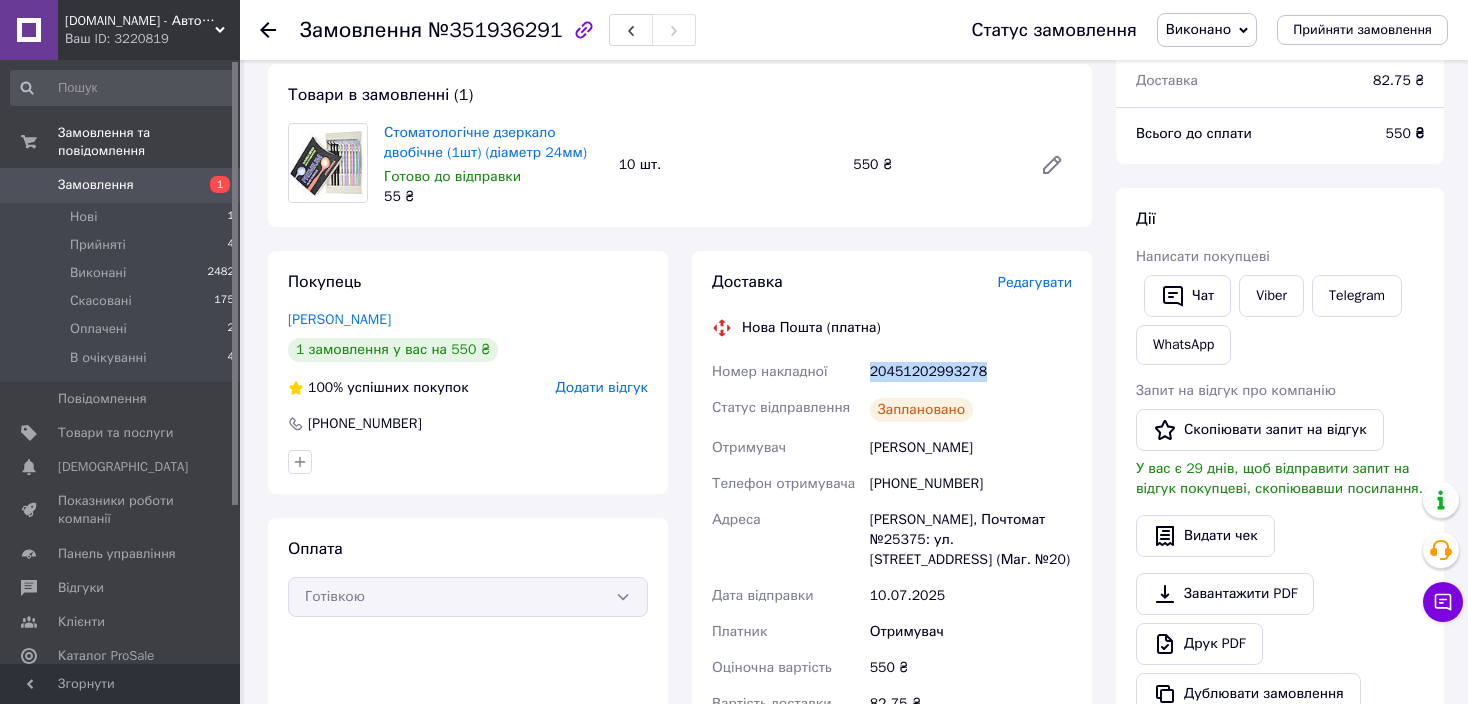 scroll, scrollTop: 0, scrollLeft: 0, axis: both 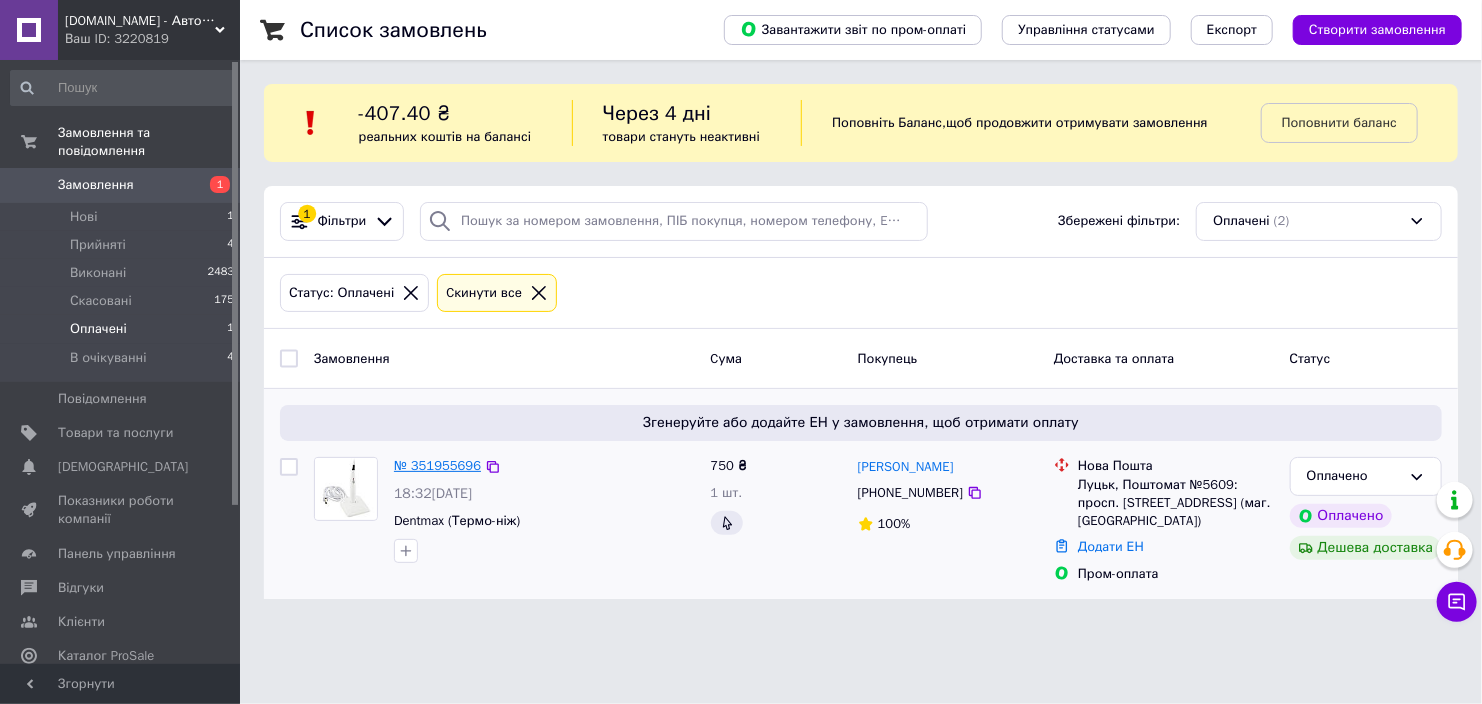 click on "№ 351955696" at bounding box center (437, 465) 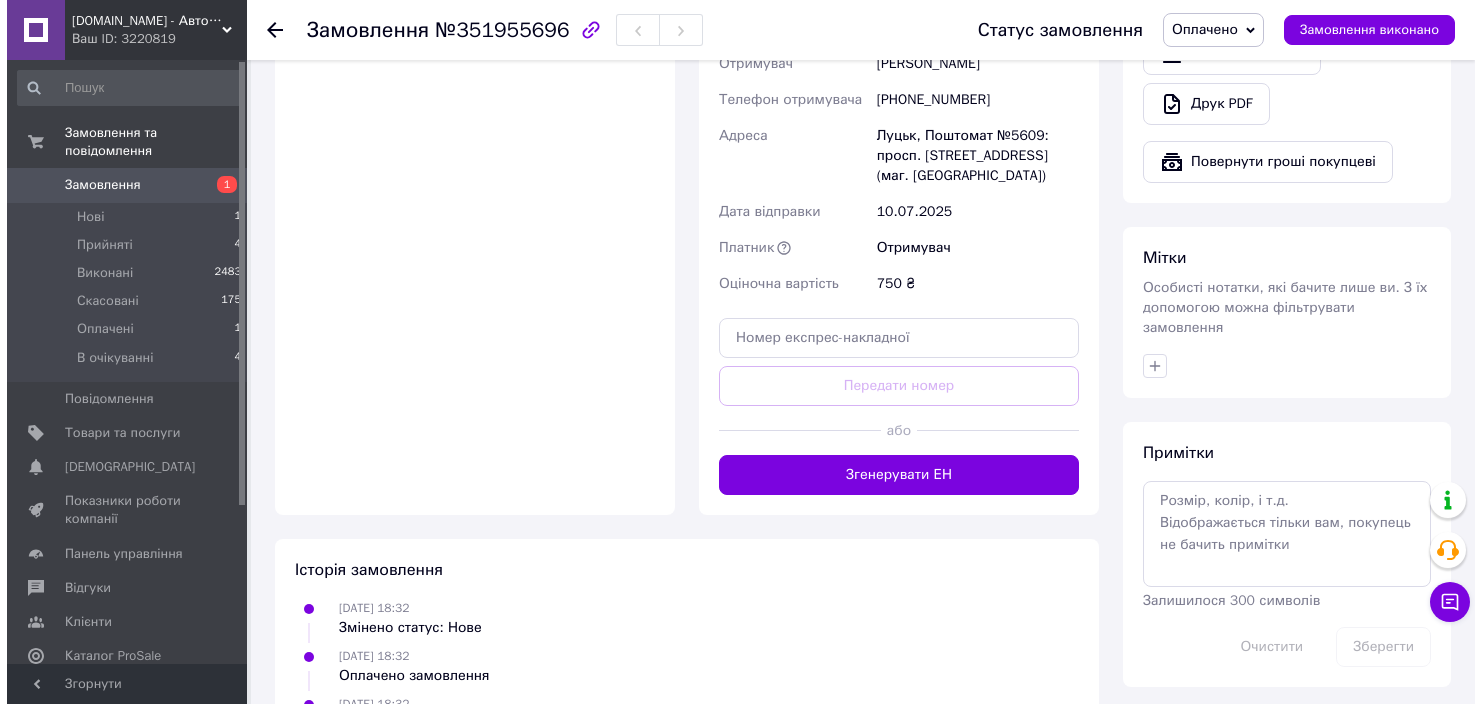 scroll, scrollTop: 1200, scrollLeft: 0, axis: vertical 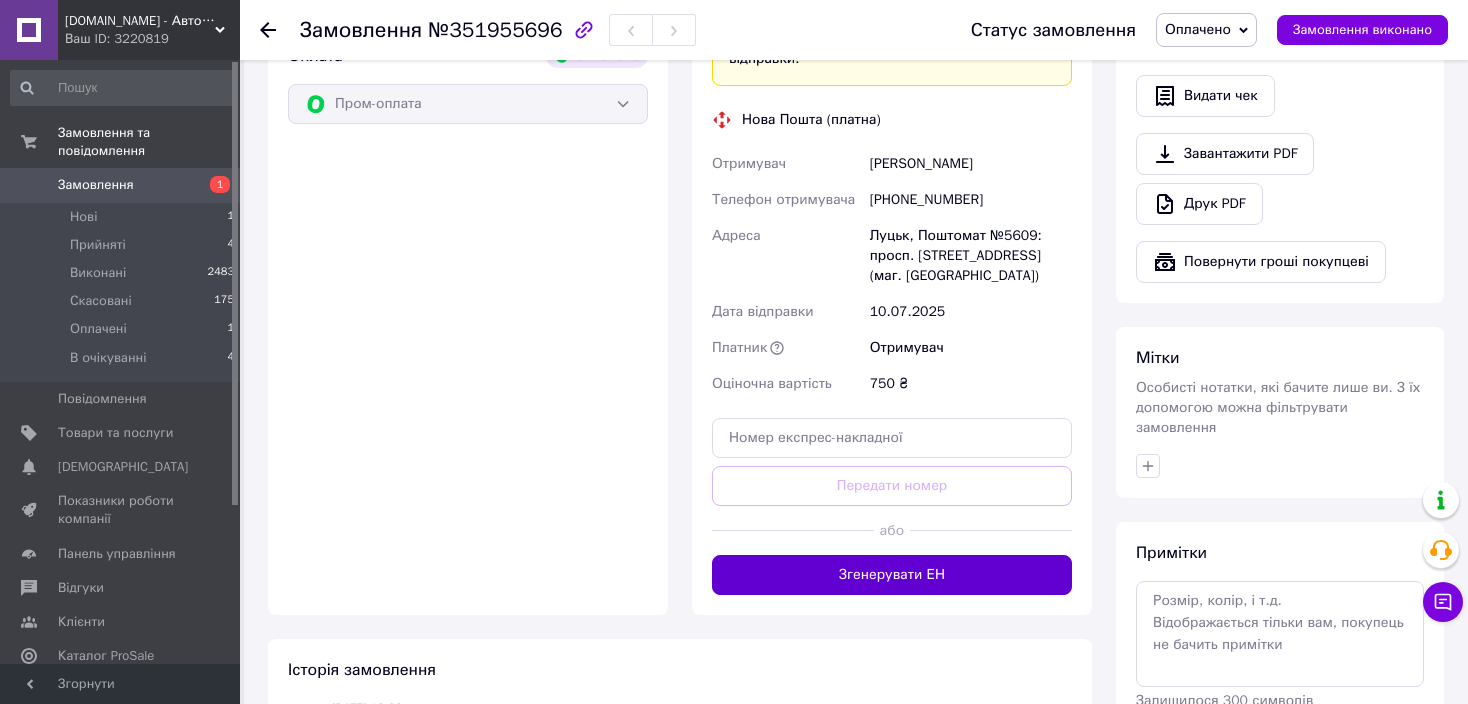 click on "Згенерувати ЕН" at bounding box center [892, 575] 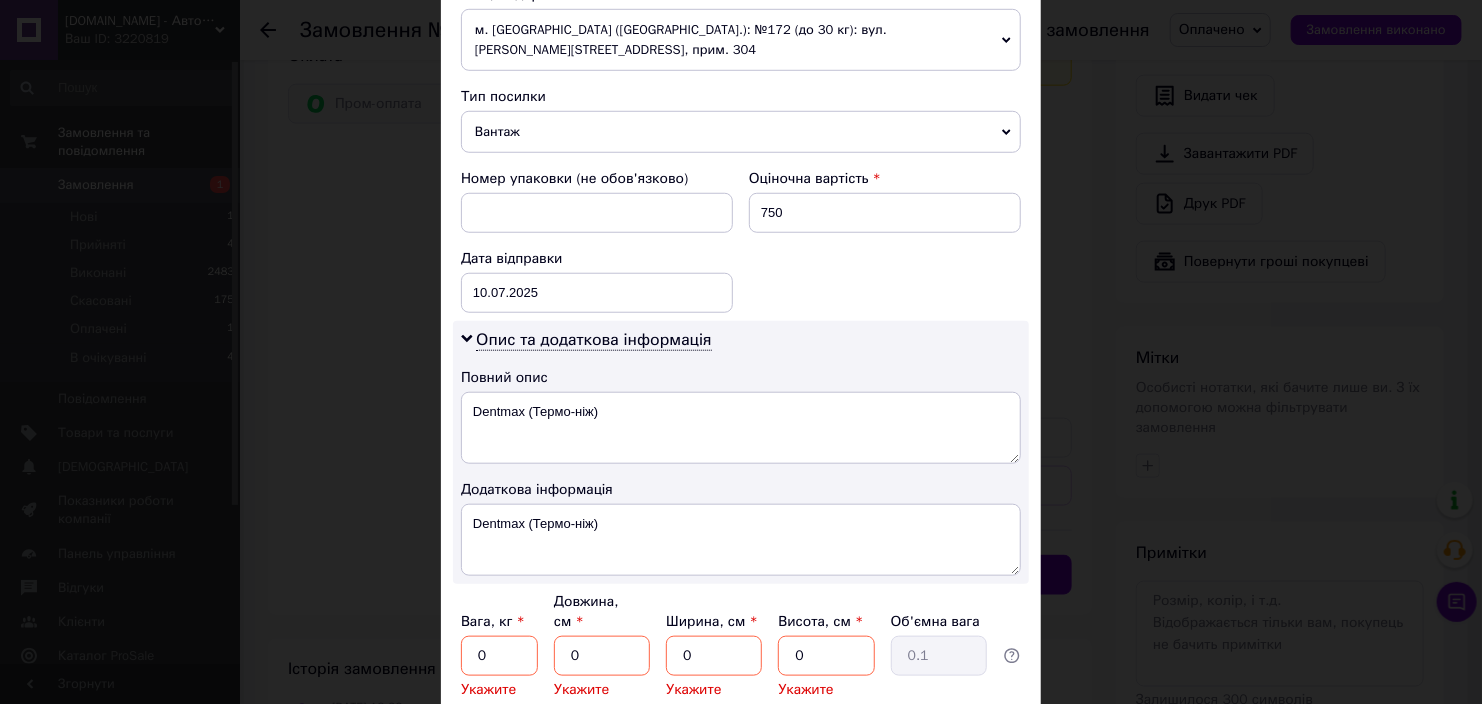 scroll, scrollTop: 900, scrollLeft: 0, axis: vertical 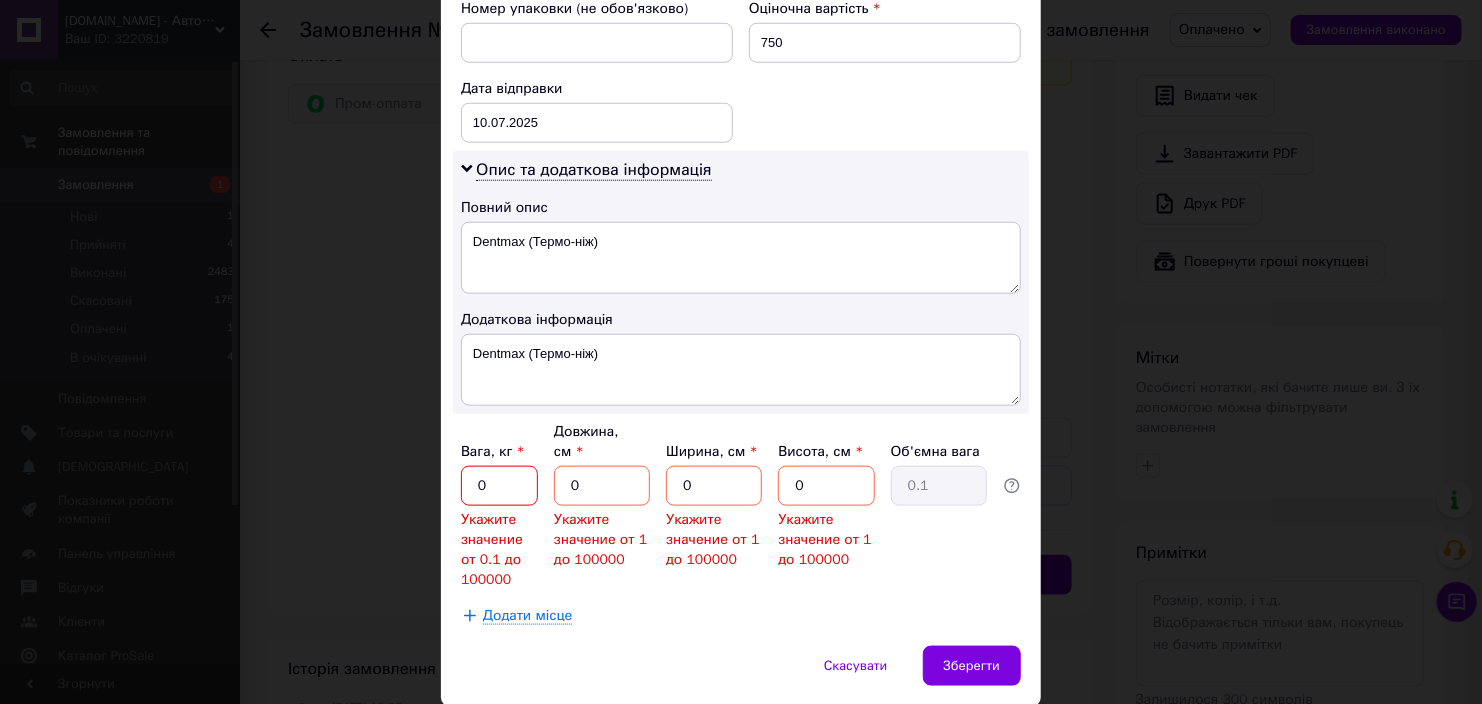 click on "0" at bounding box center [499, 486] 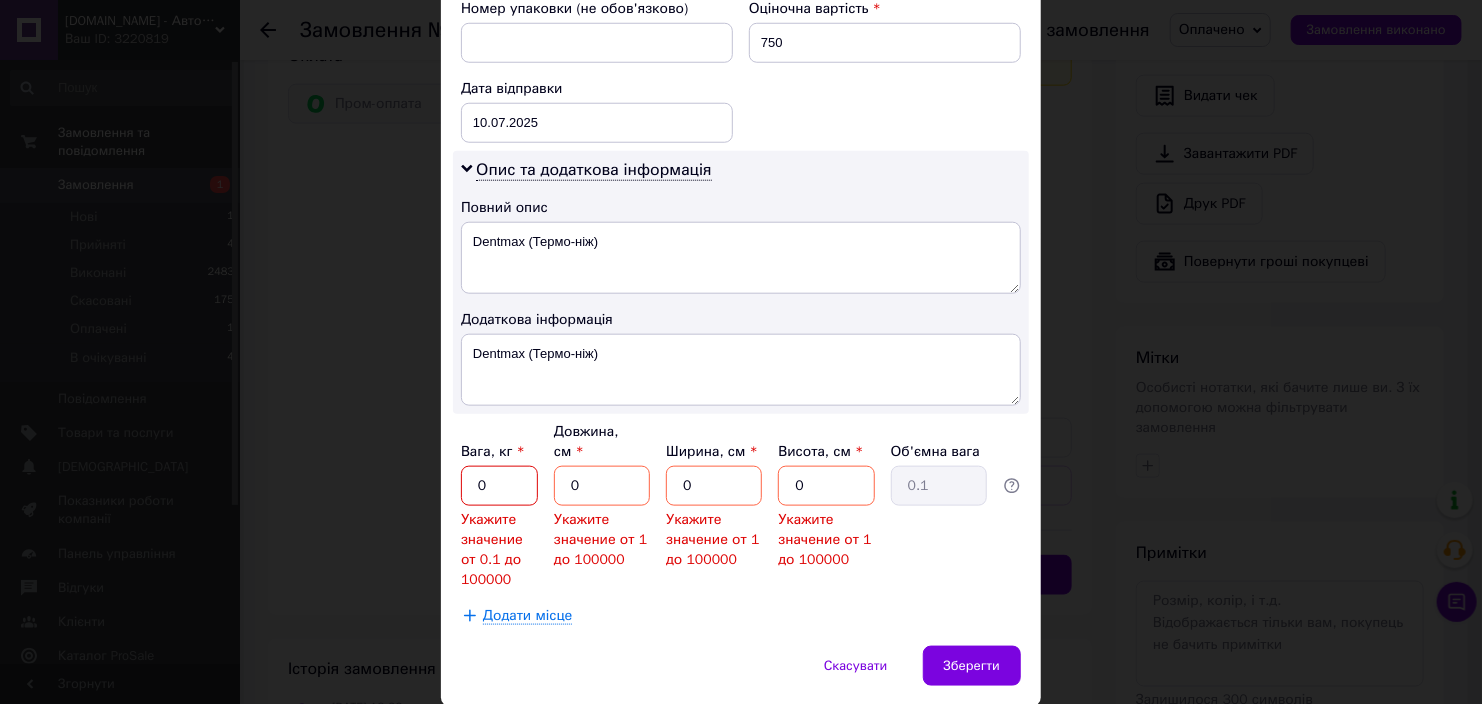 type on "0.5" 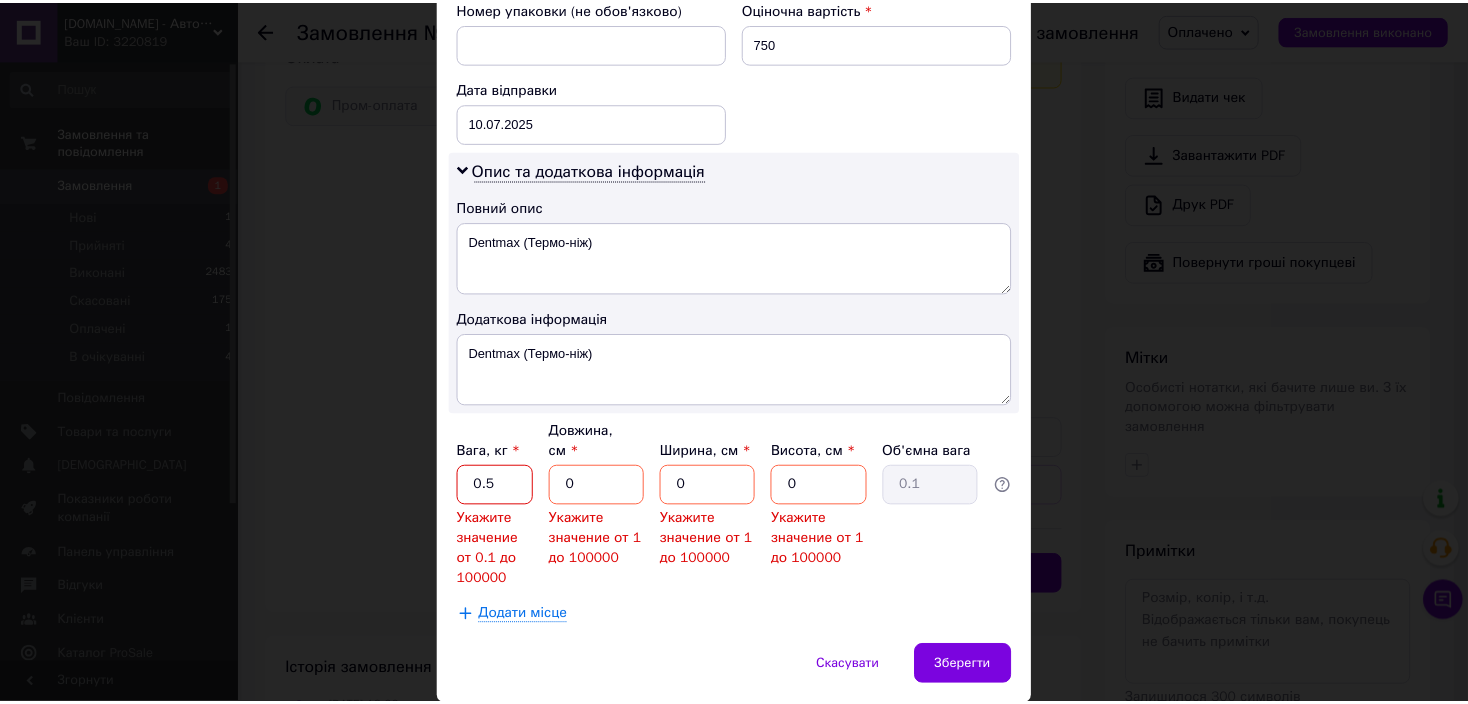 scroll, scrollTop: 841, scrollLeft: 0, axis: vertical 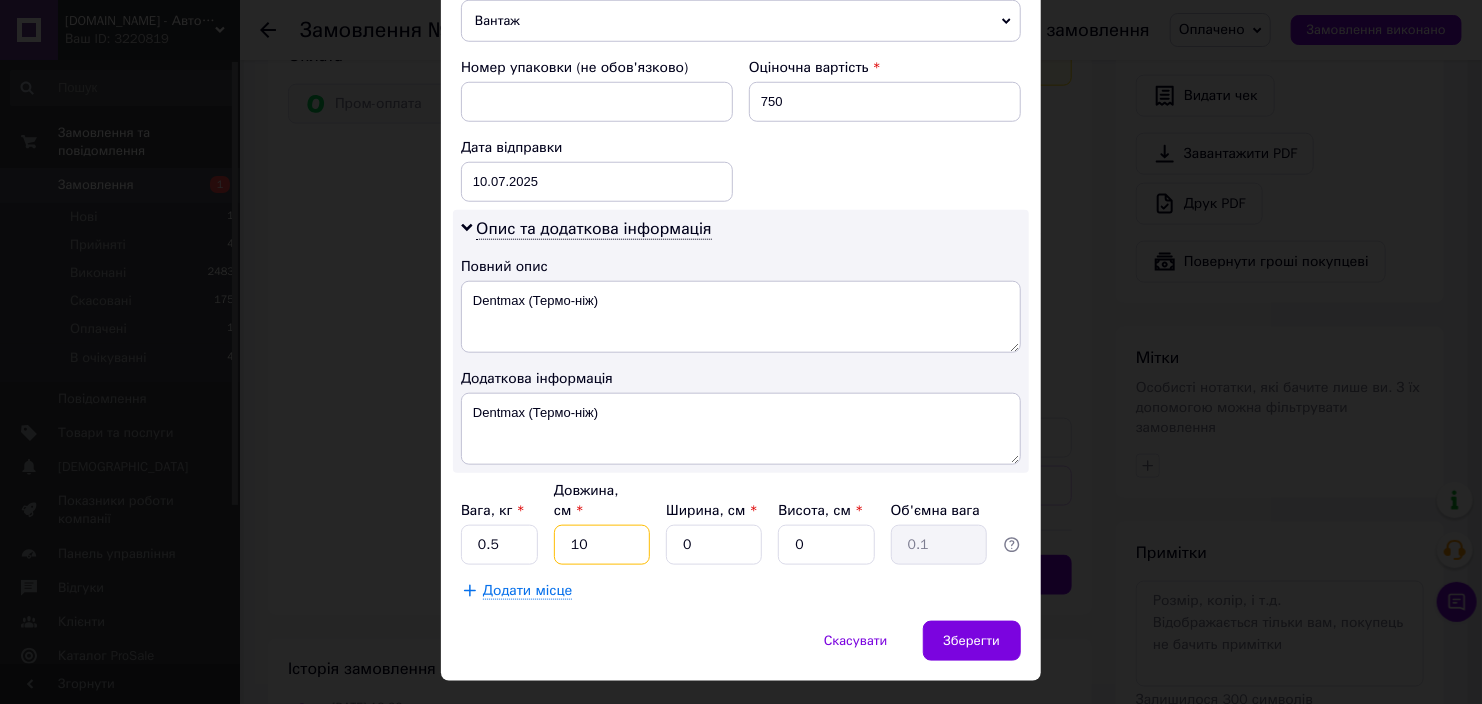 type on "10" 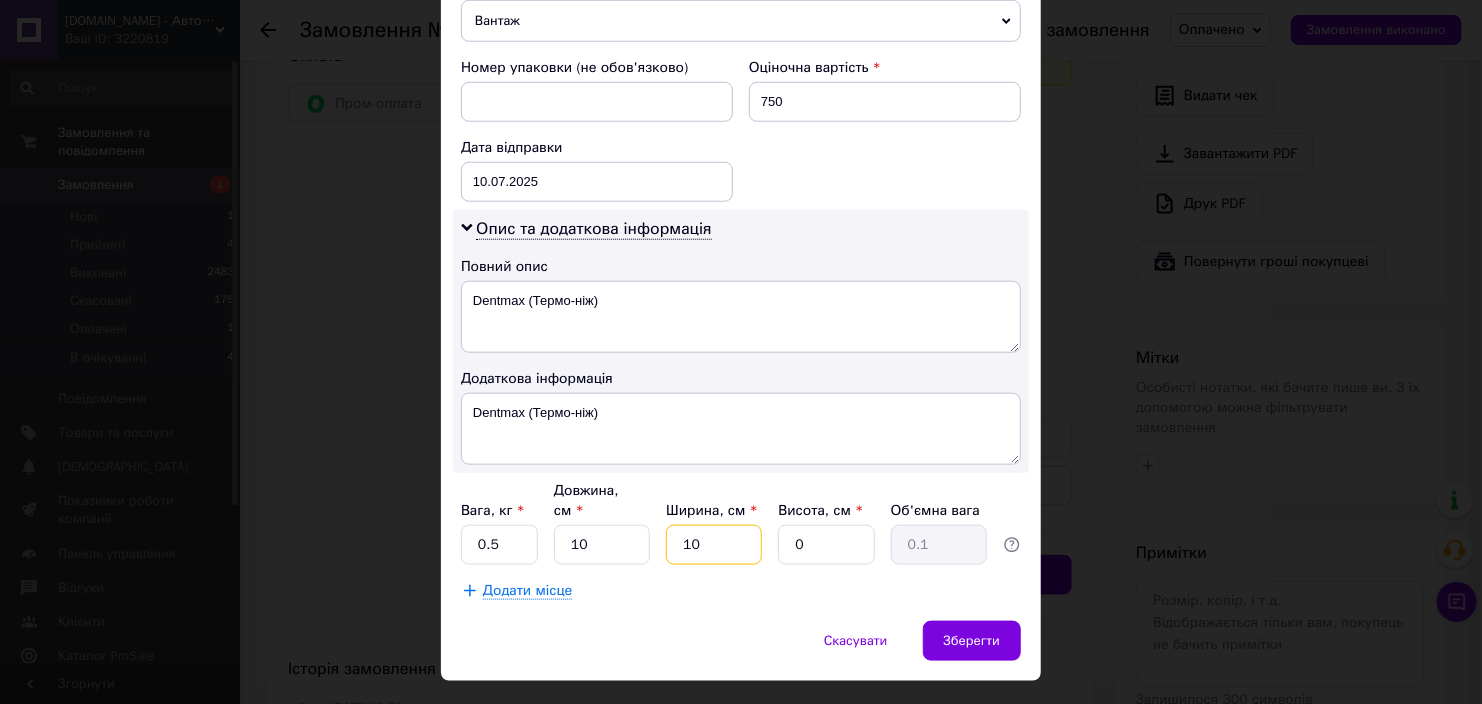 type on "10" 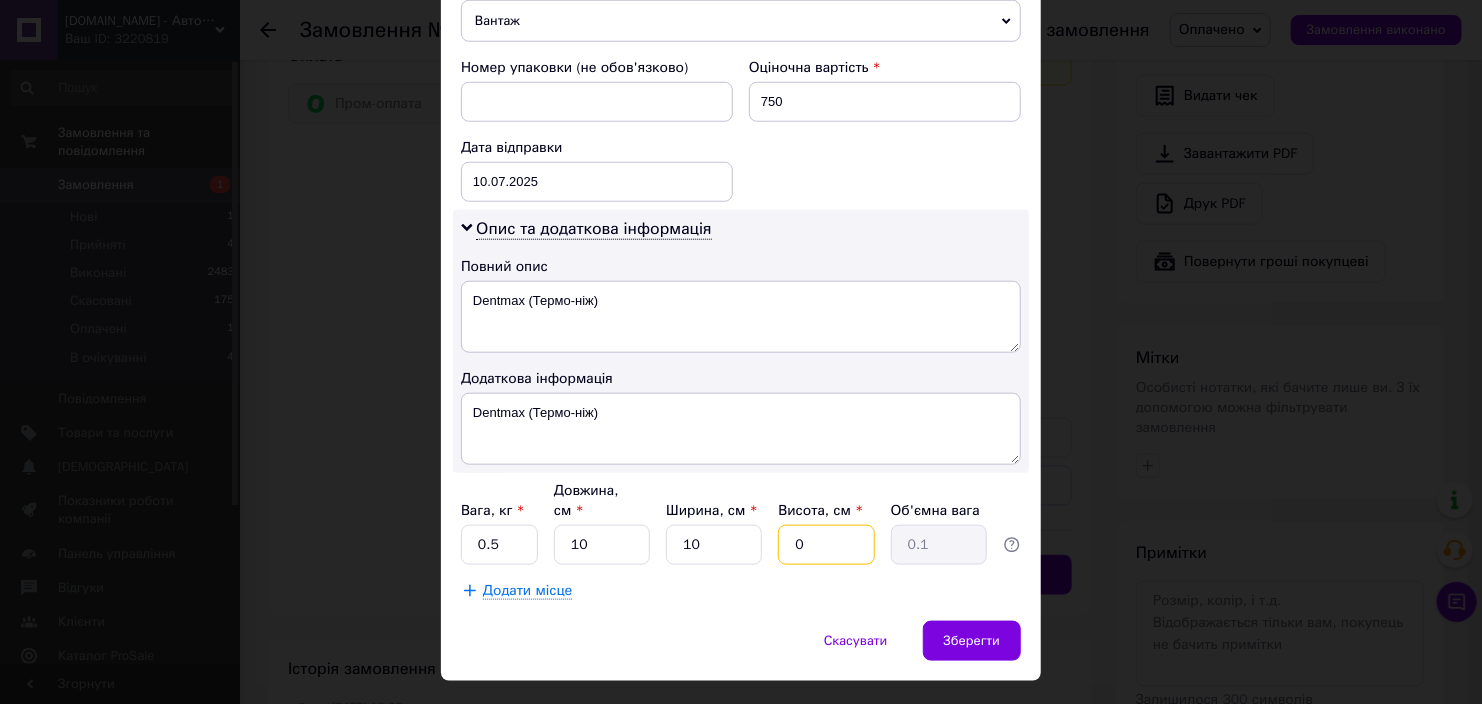 type on "5" 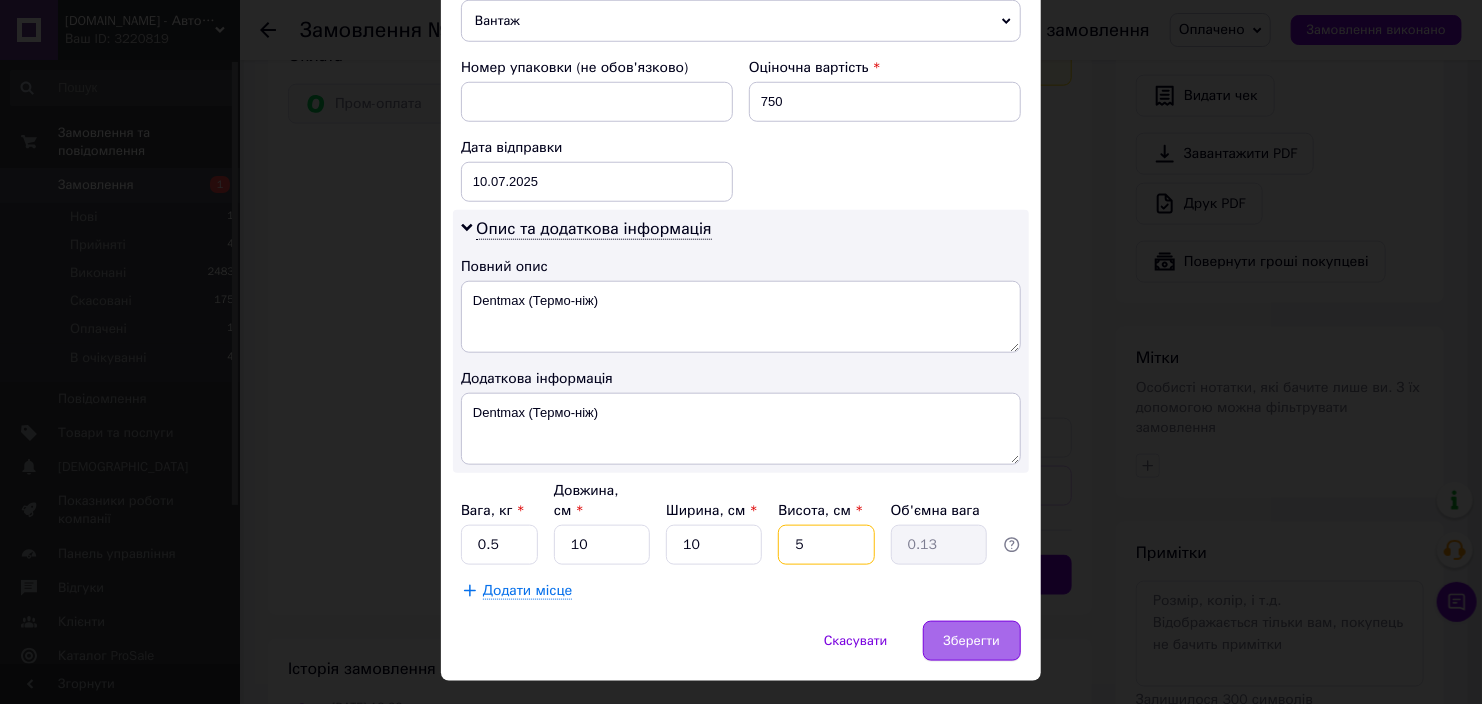 type on "5" 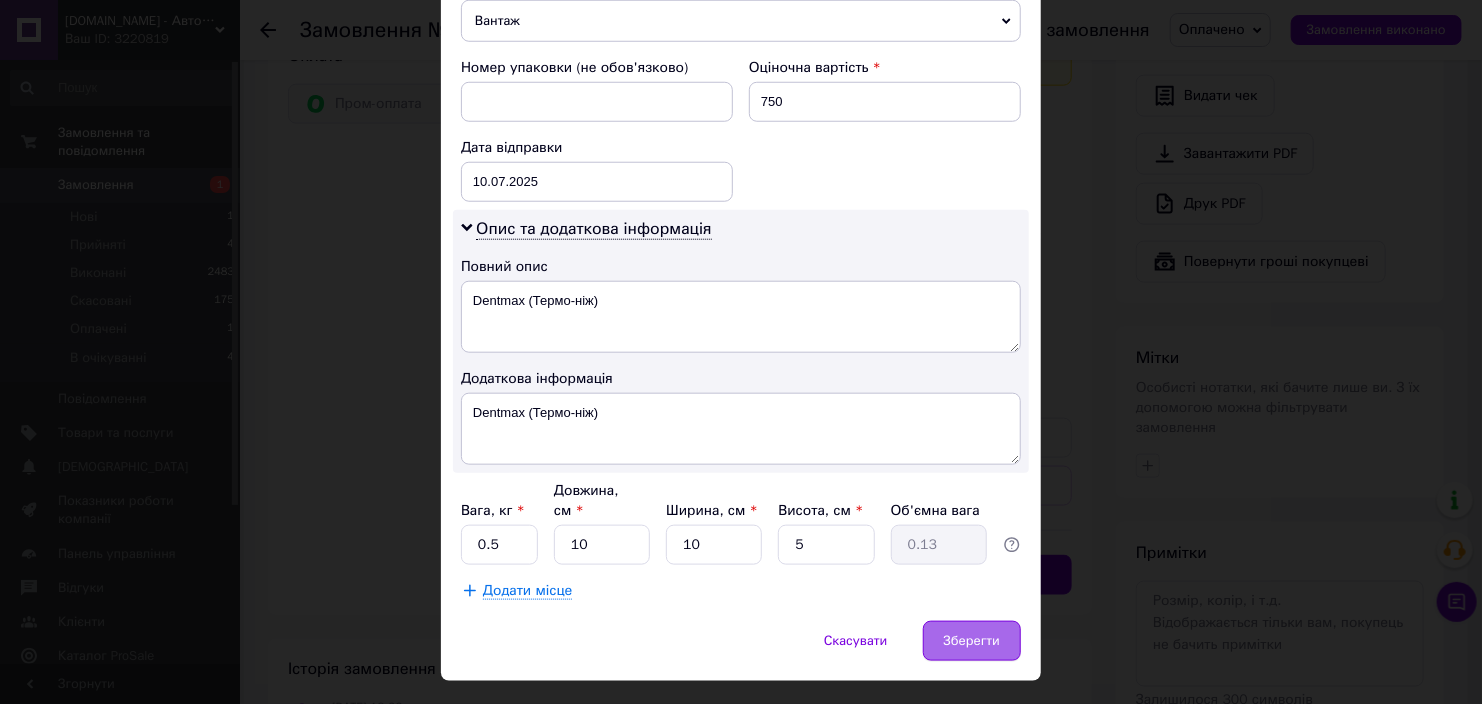 click on "Зберегти" at bounding box center (972, 641) 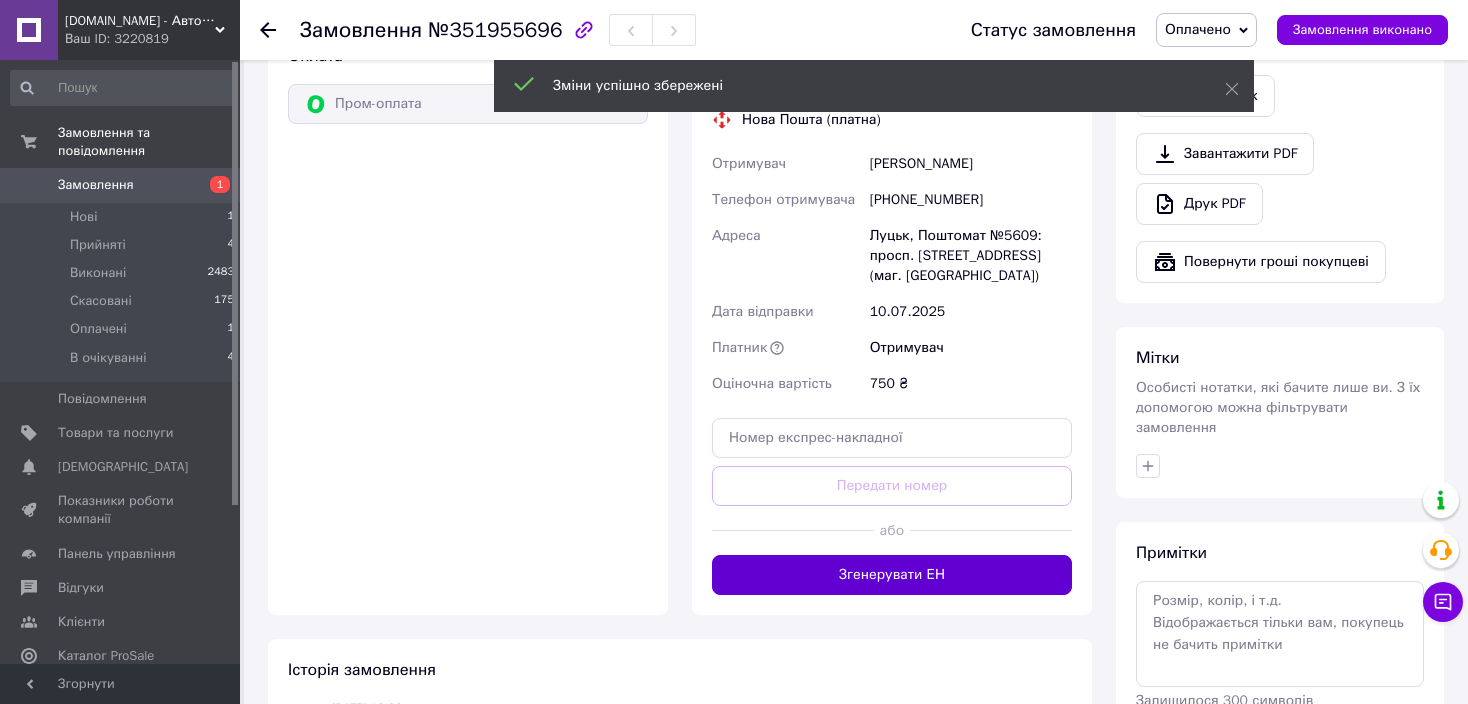click on "Згенерувати ЕН" at bounding box center [892, 575] 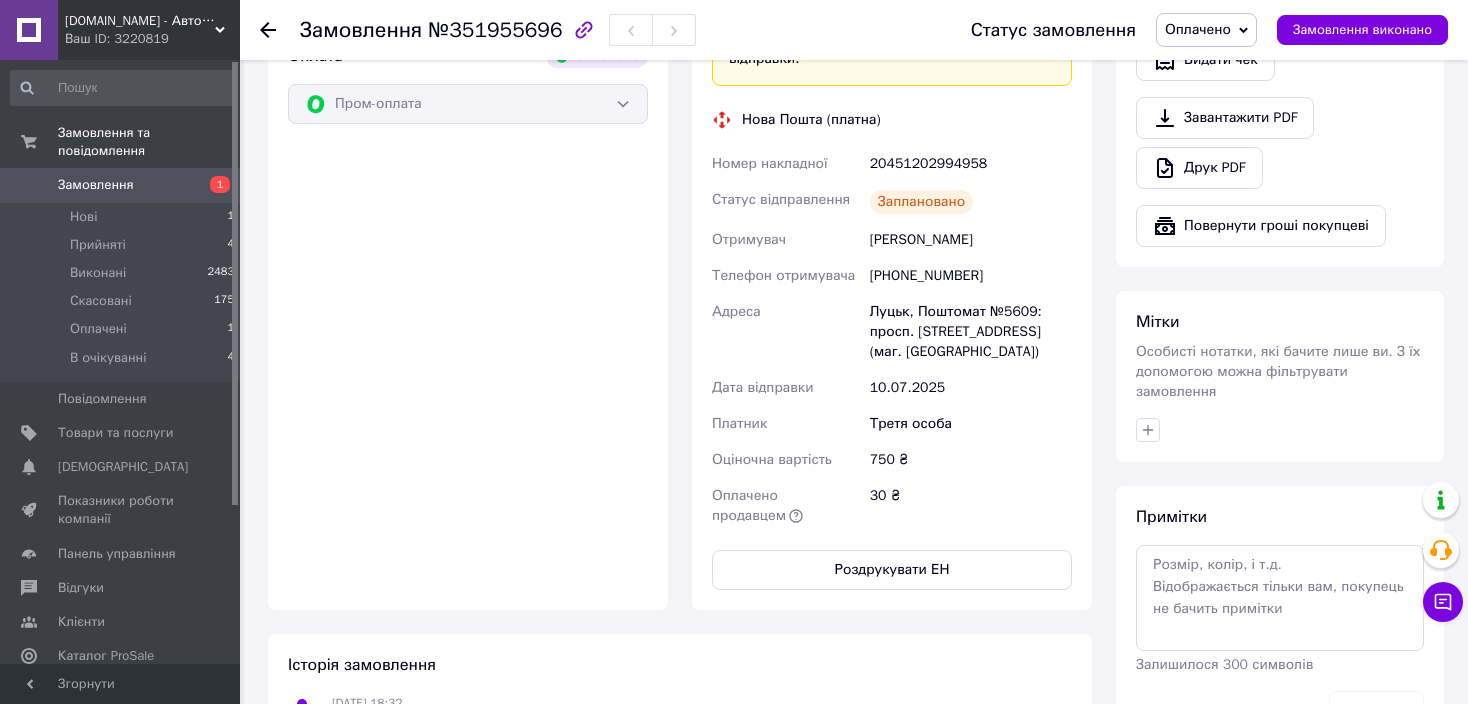 click on "Оплачено" at bounding box center [1206, 30] 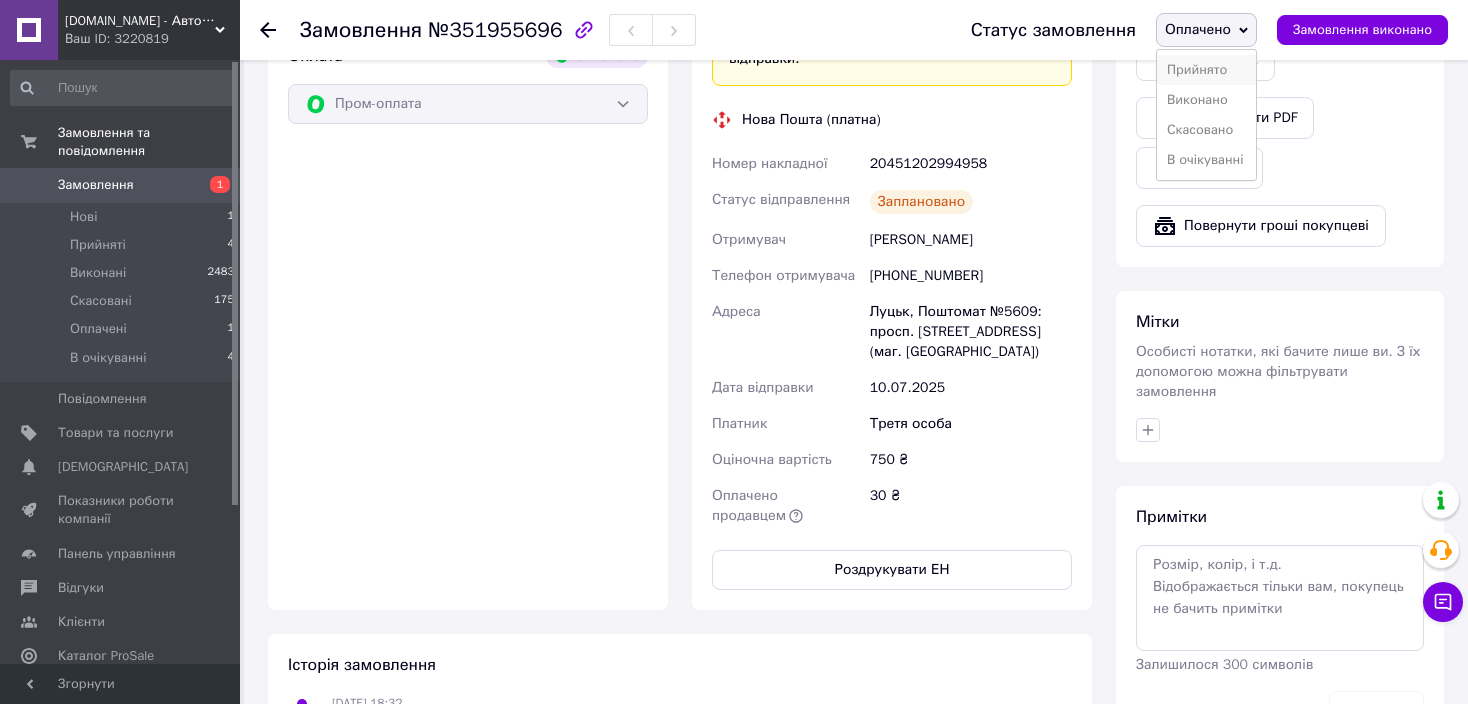 click on "Прийнято" at bounding box center (1206, 70) 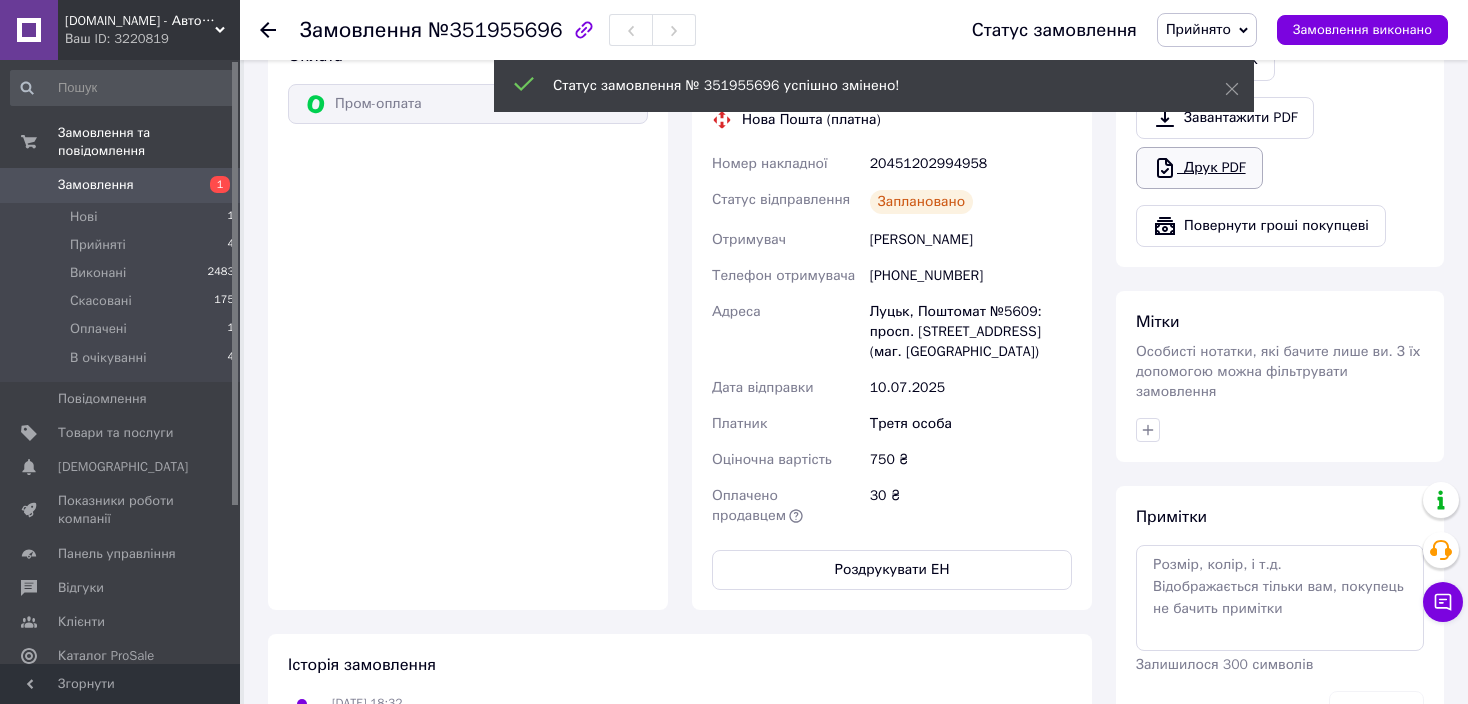 click on "Друк PDF" at bounding box center (1199, 168) 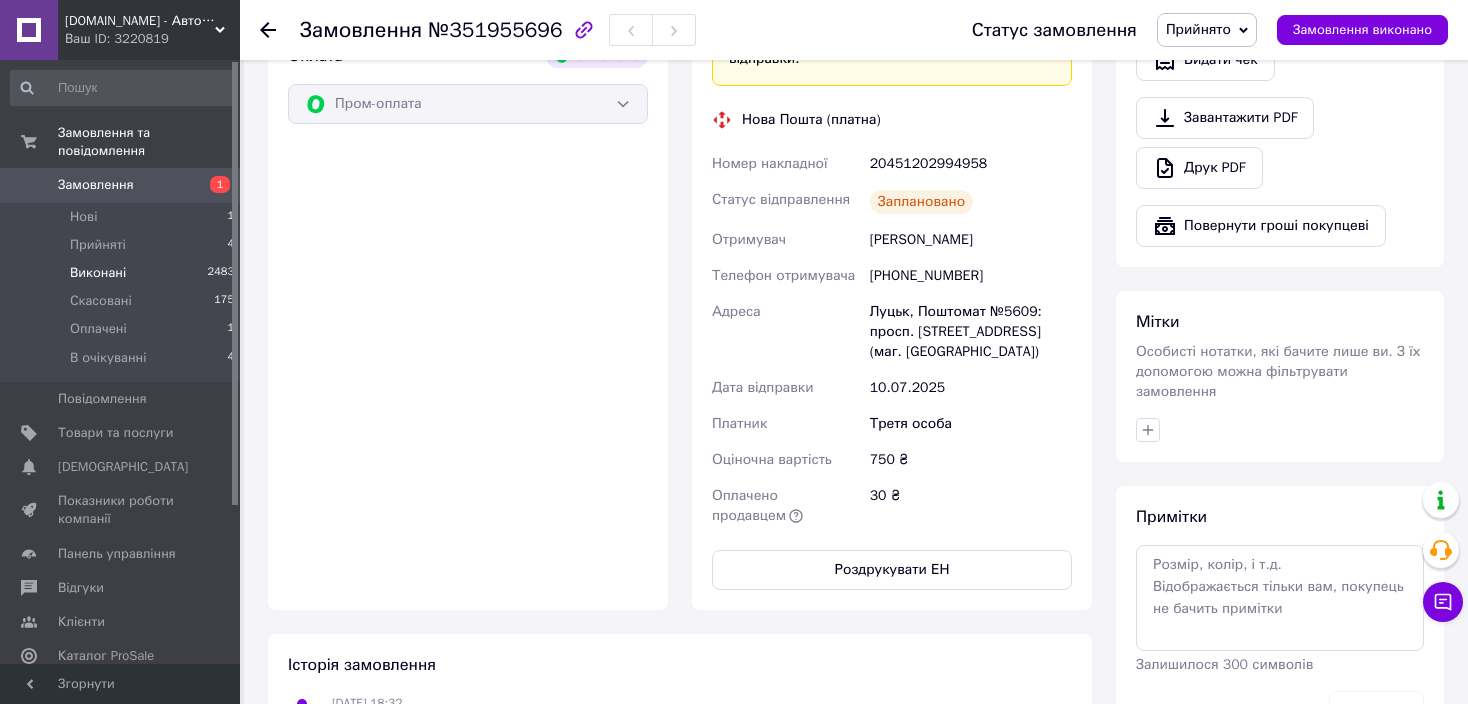drag, startPoint x: 107, startPoint y: 254, endPoint x: 123, endPoint y: 261, distance: 17.464249 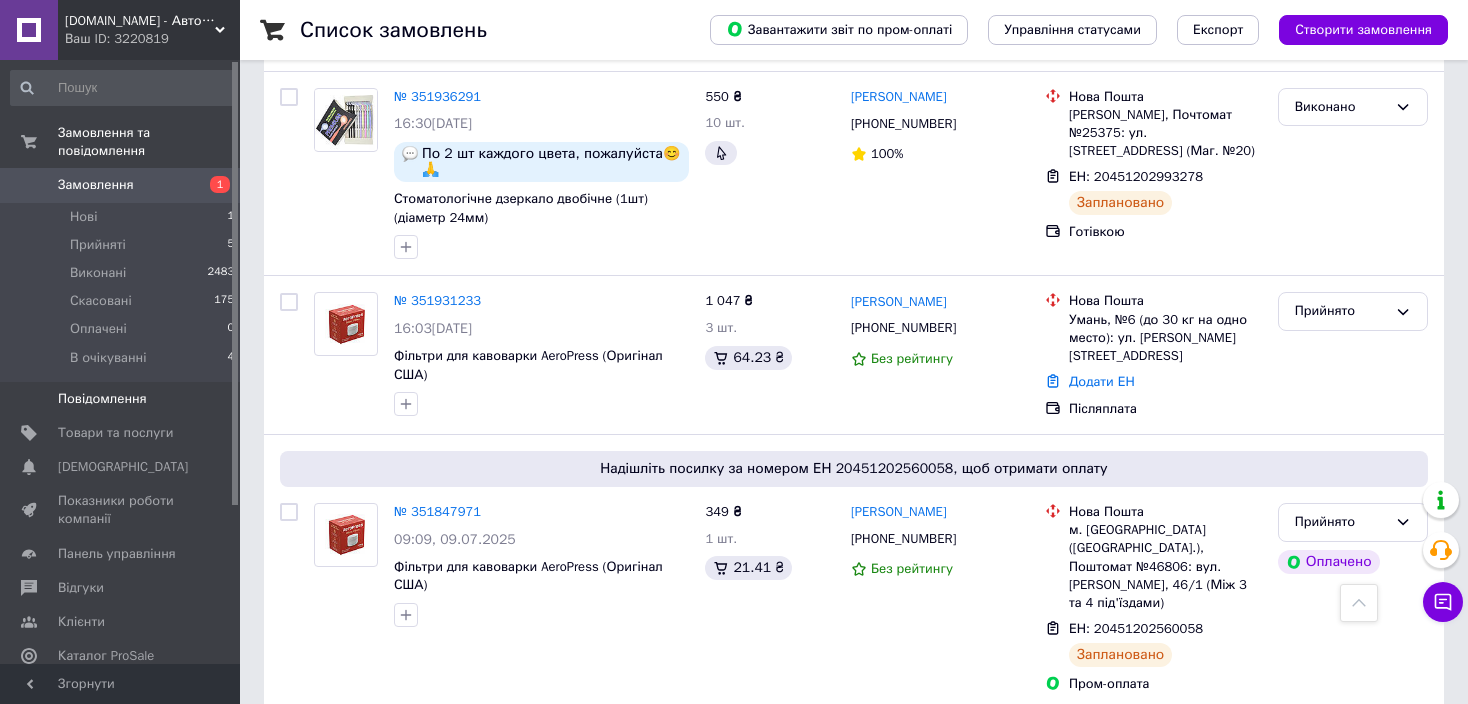 scroll, scrollTop: 700, scrollLeft: 0, axis: vertical 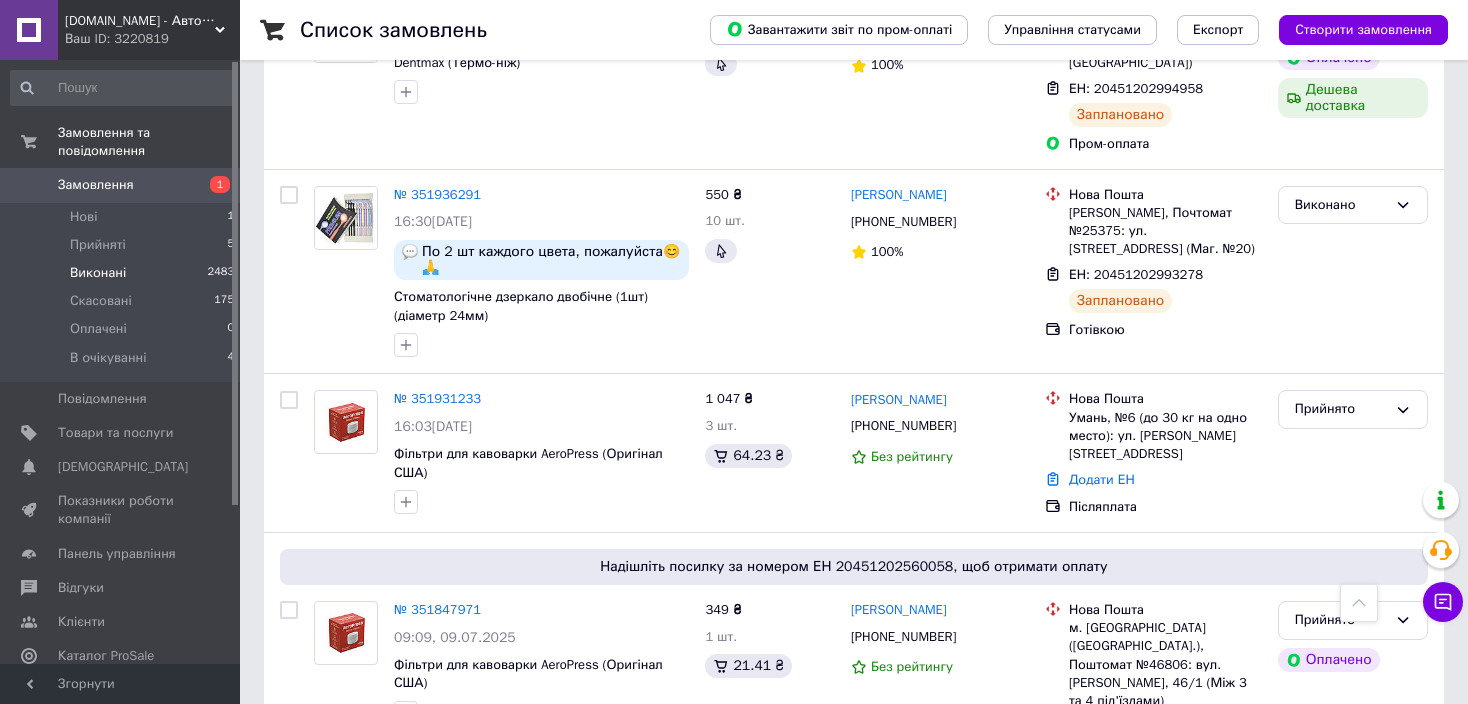 click on "Виконані 2483" at bounding box center [123, 273] 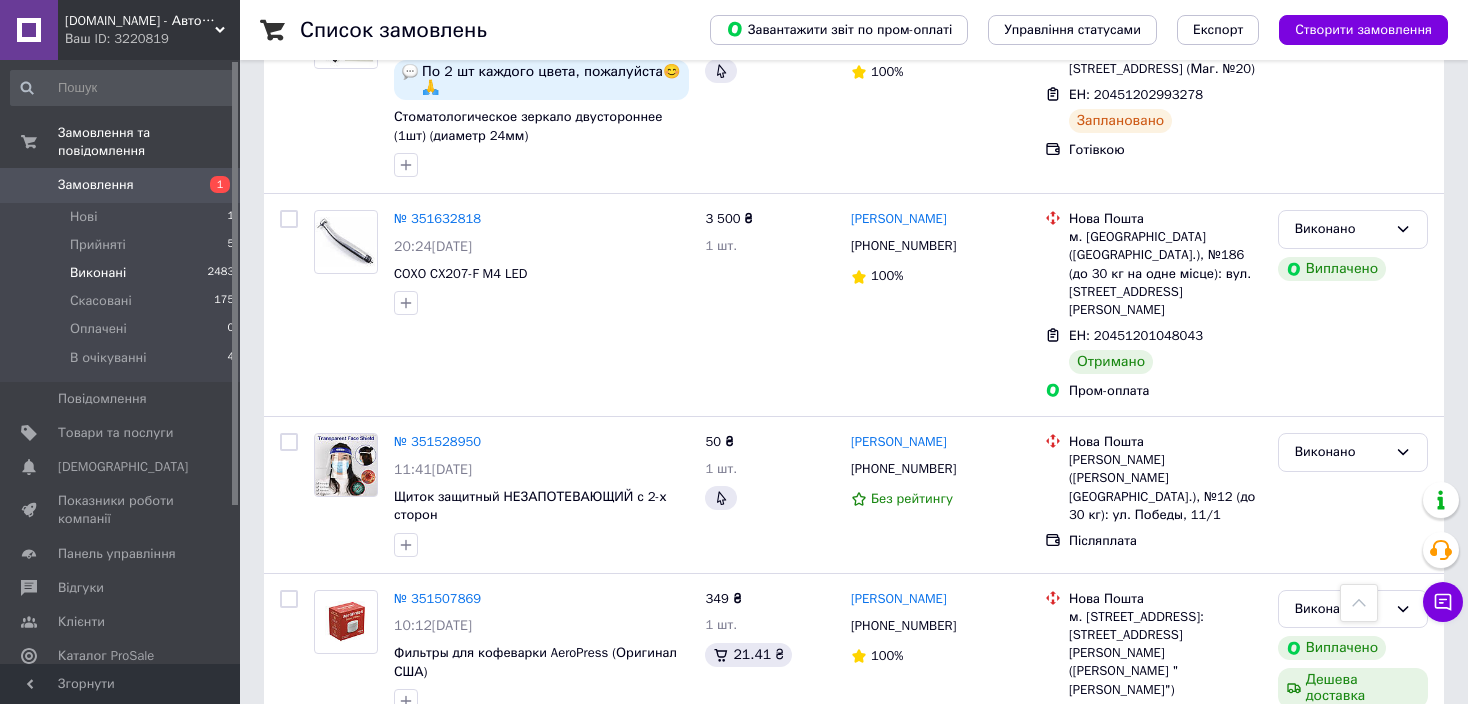 scroll, scrollTop: 600, scrollLeft: 0, axis: vertical 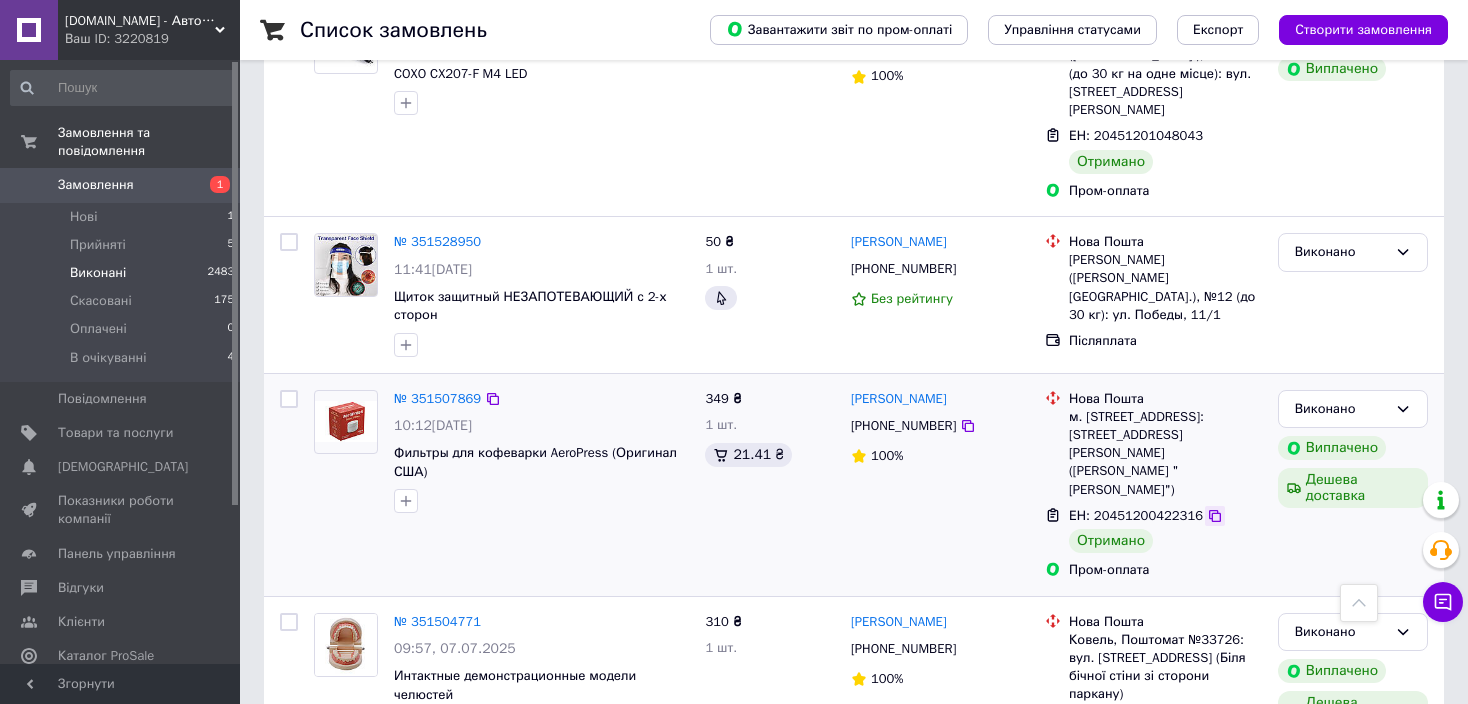 click 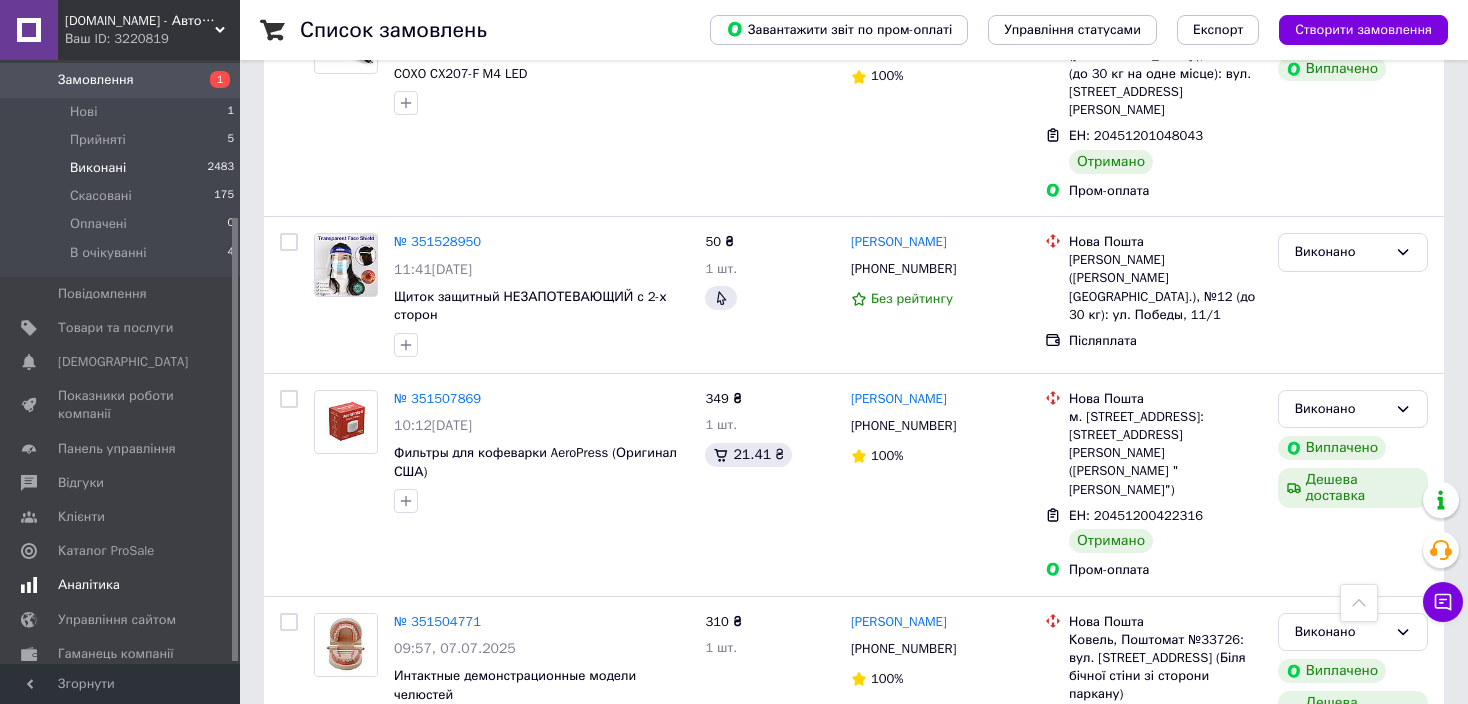 scroll, scrollTop: 214, scrollLeft: 0, axis: vertical 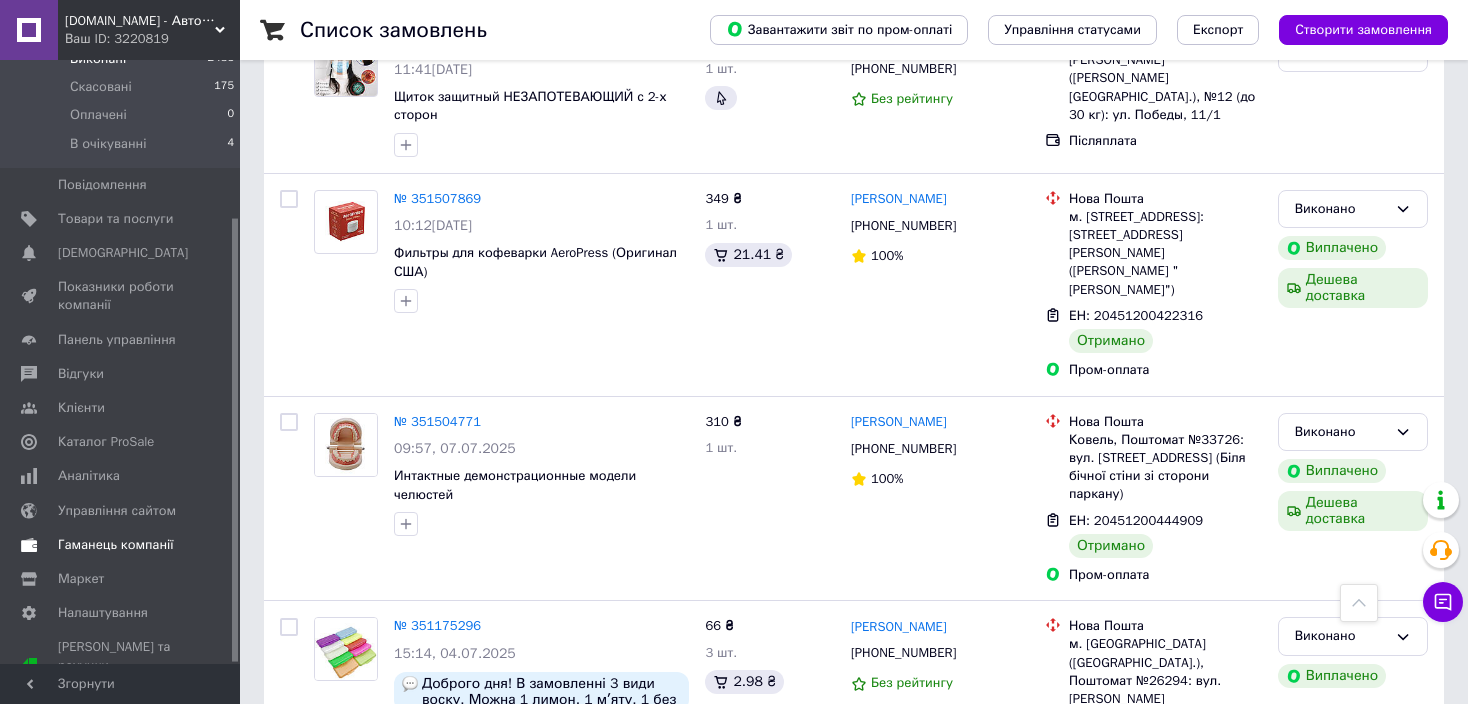 click on "Гаманець компанії" at bounding box center (116, 545) 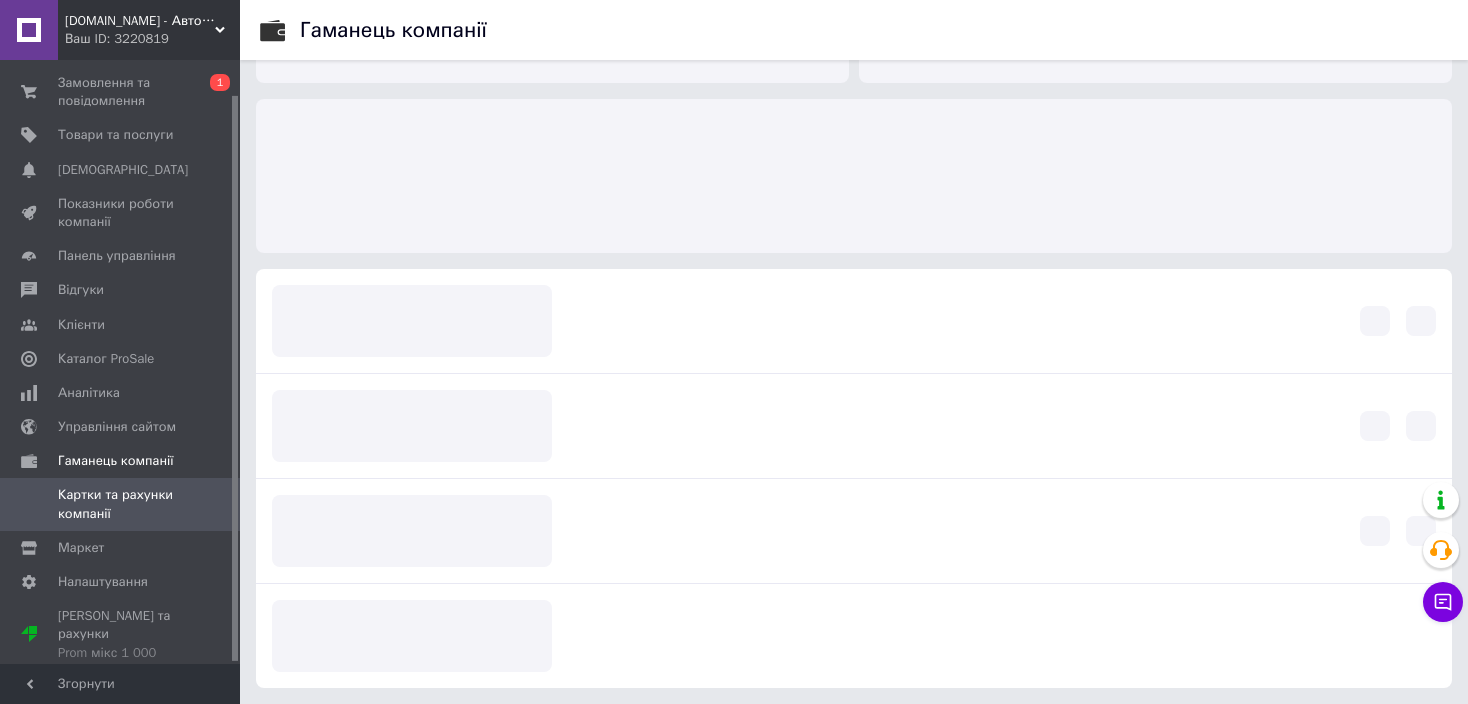 scroll, scrollTop: 40, scrollLeft: 0, axis: vertical 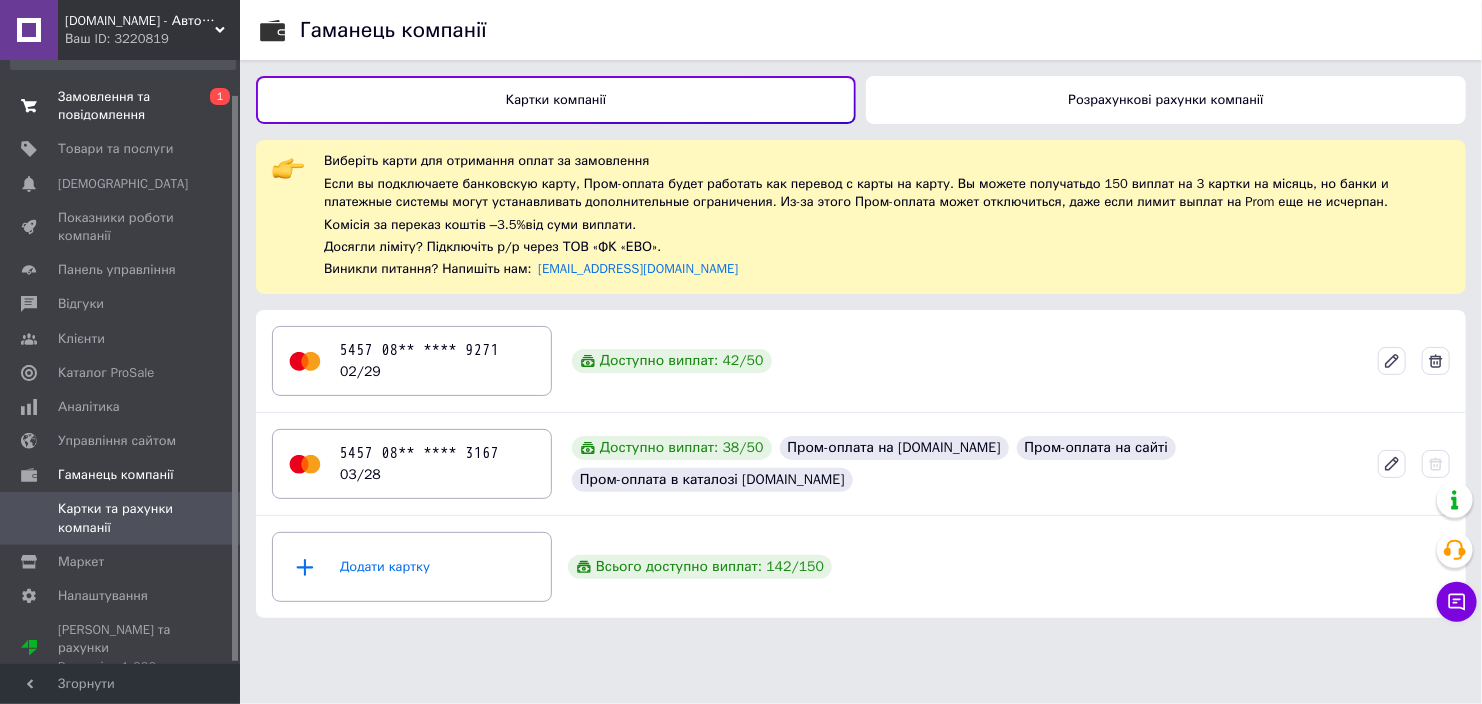 click on "Замовлення та повідомлення" at bounding box center (121, 106) 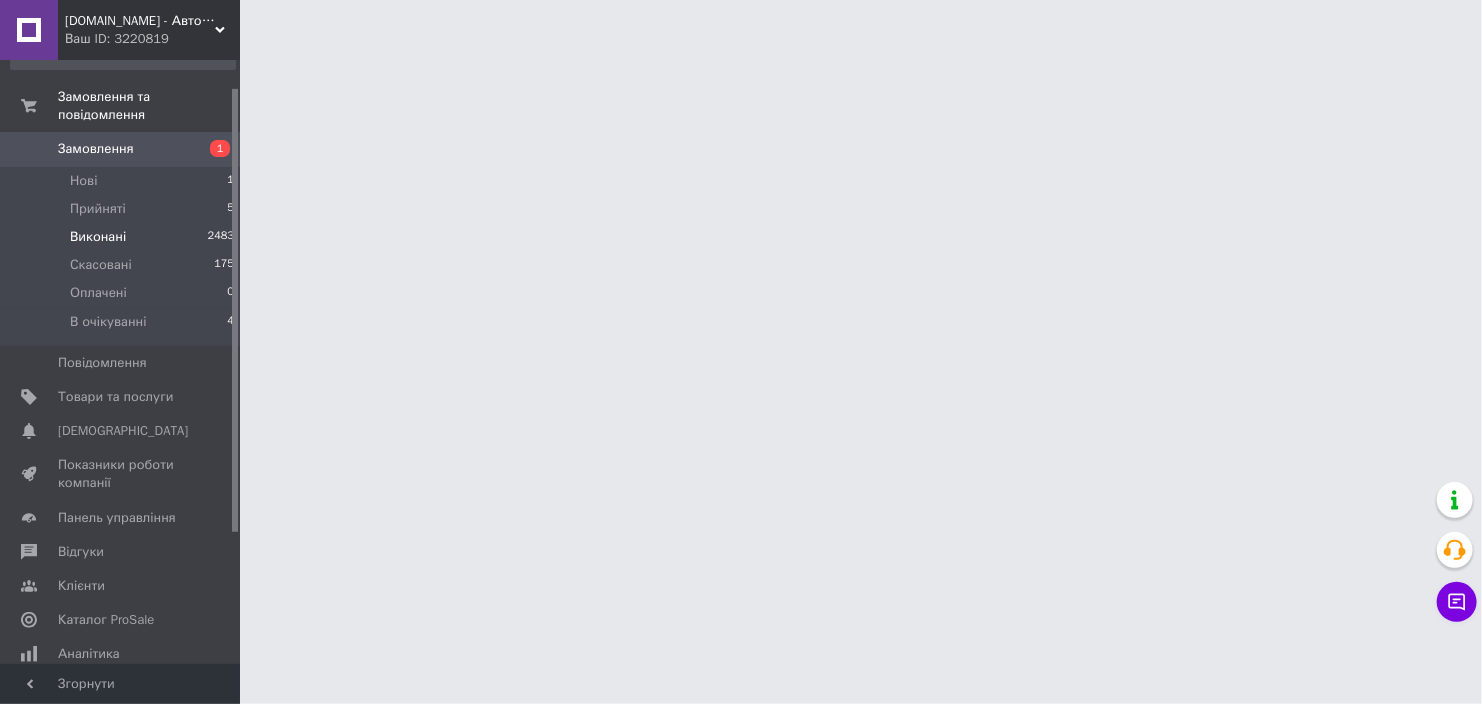 click on "Виконані 2483" at bounding box center (123, 237) 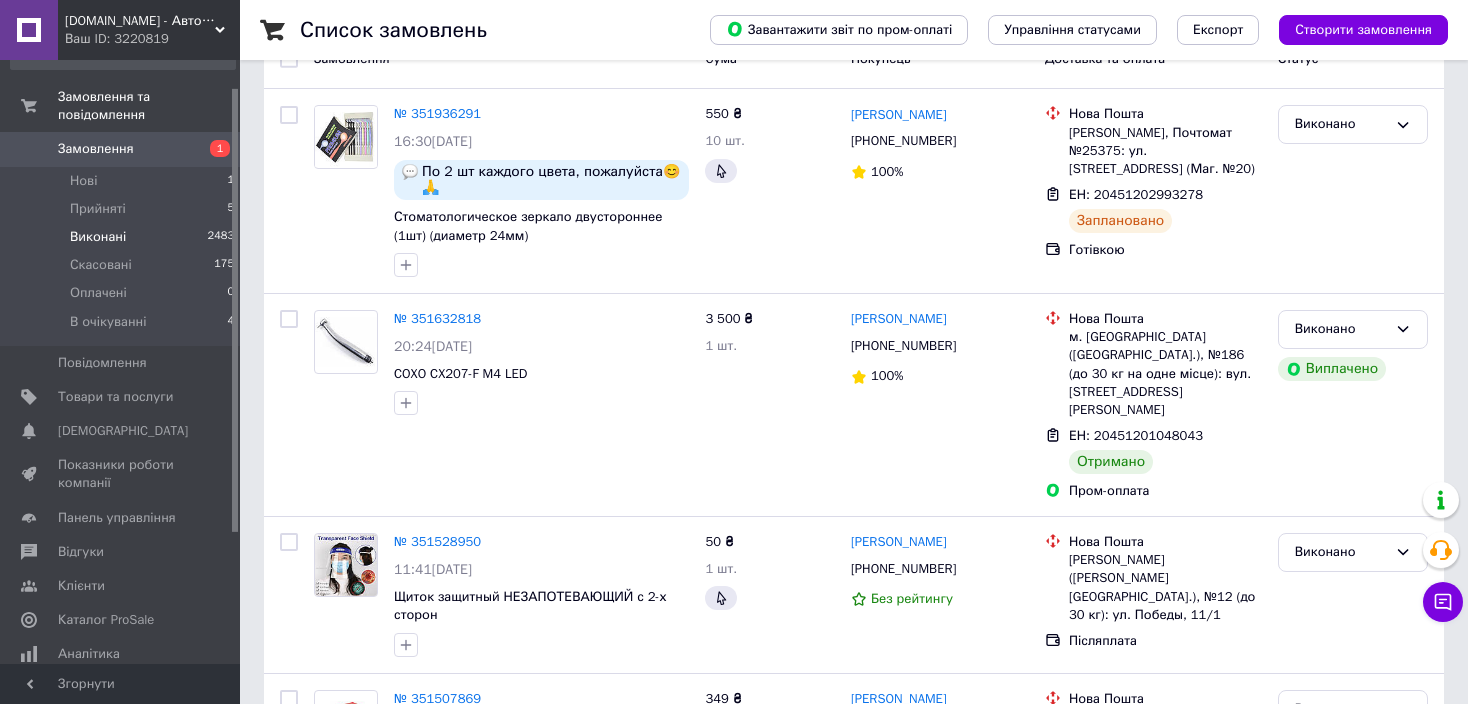scroll, scrollTop: 500, scrollLeft: 0, axis: vertical 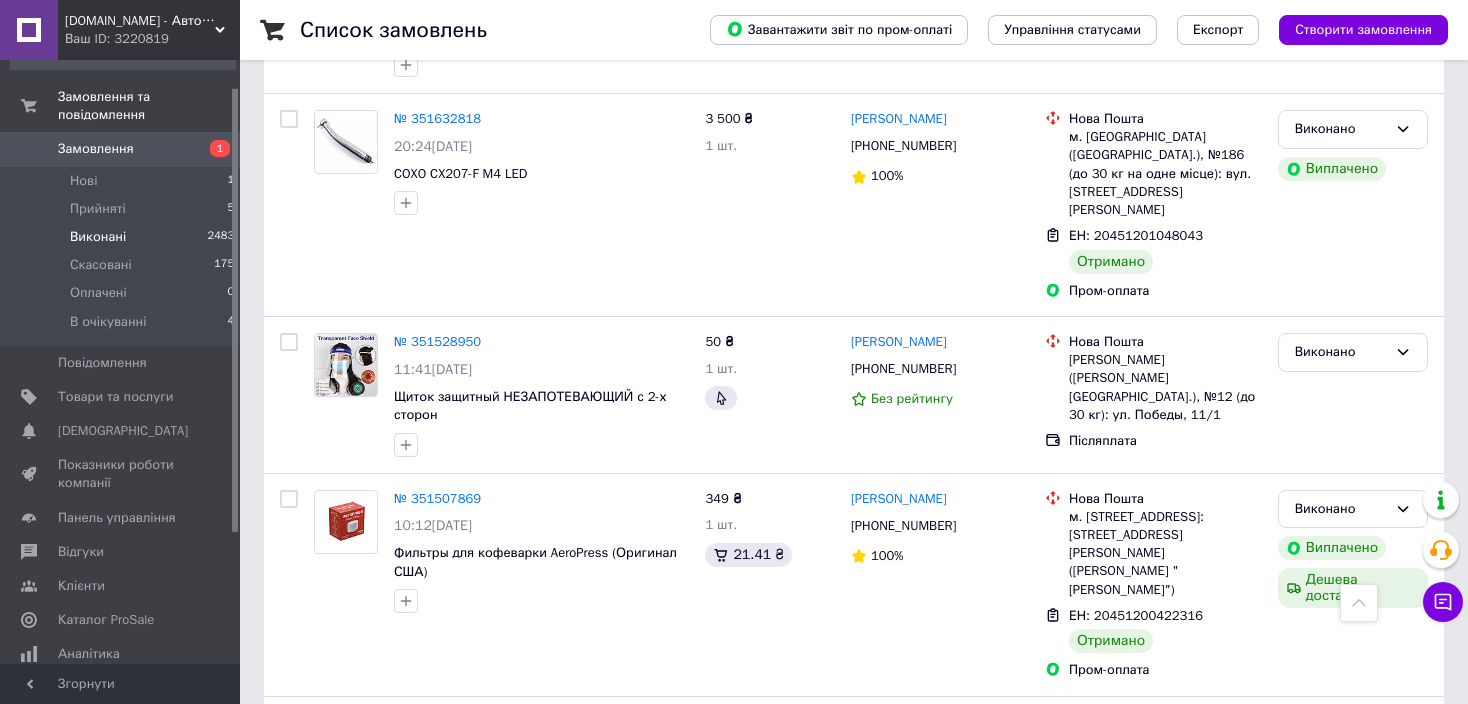 click on "Замовлення" at bounding box center (96, 149) 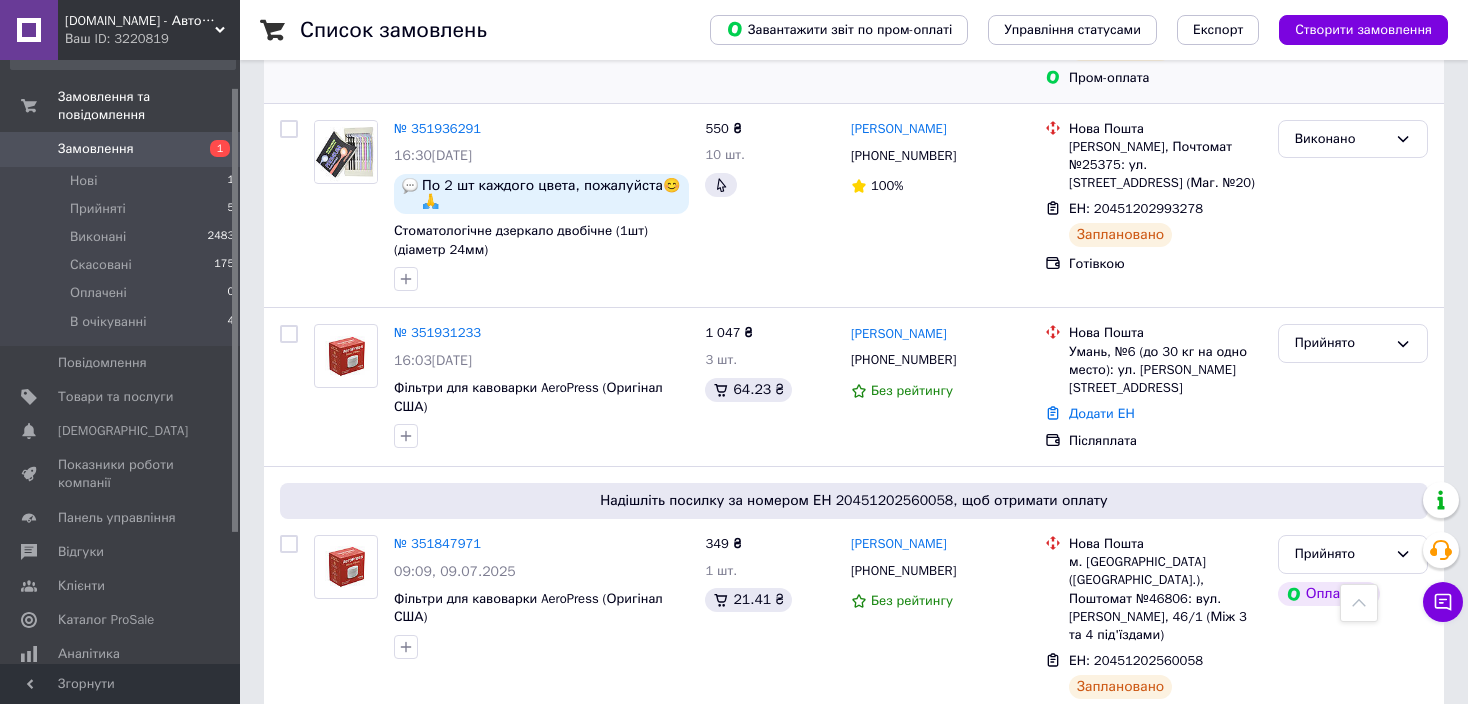 scroll, scrollTop: 800, scrollLeft: 0, axis: vertical 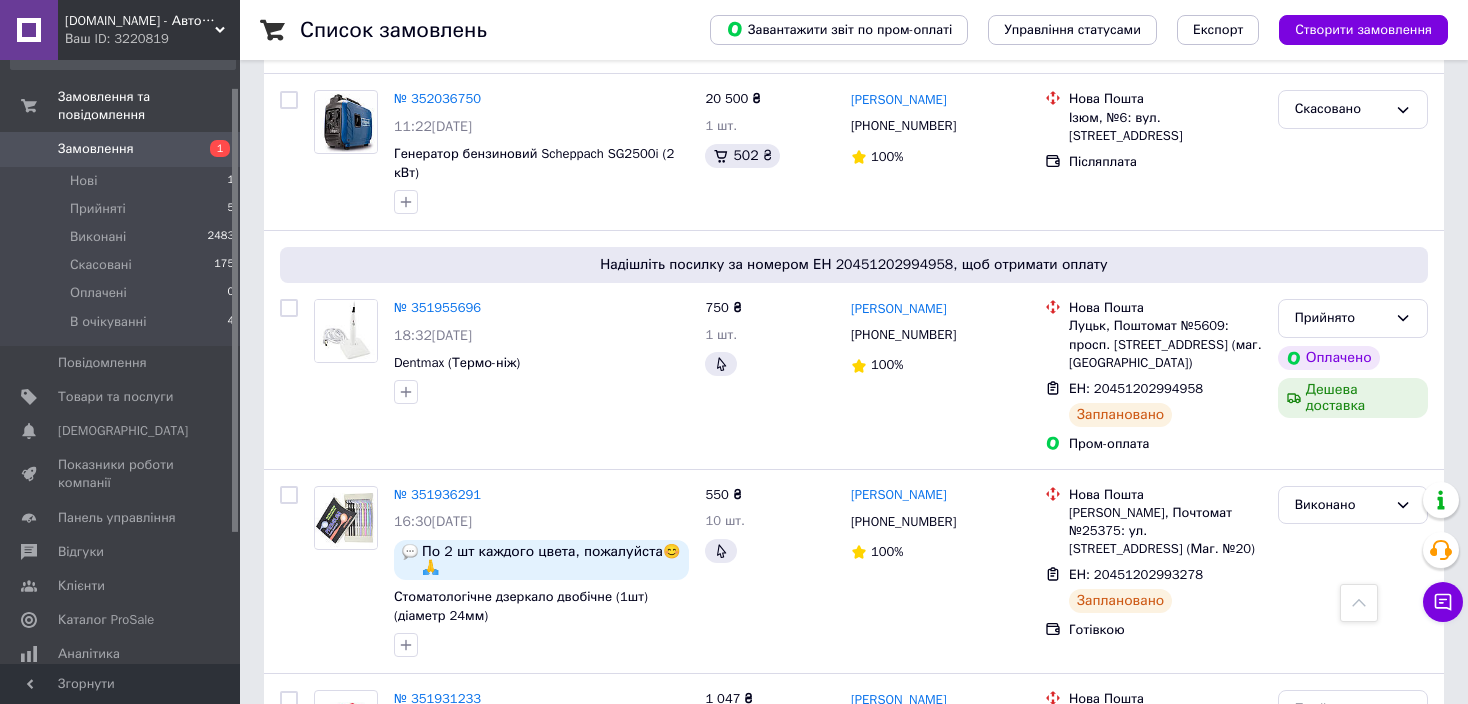 click on "Замовлення" at bounding box center [96, 149] 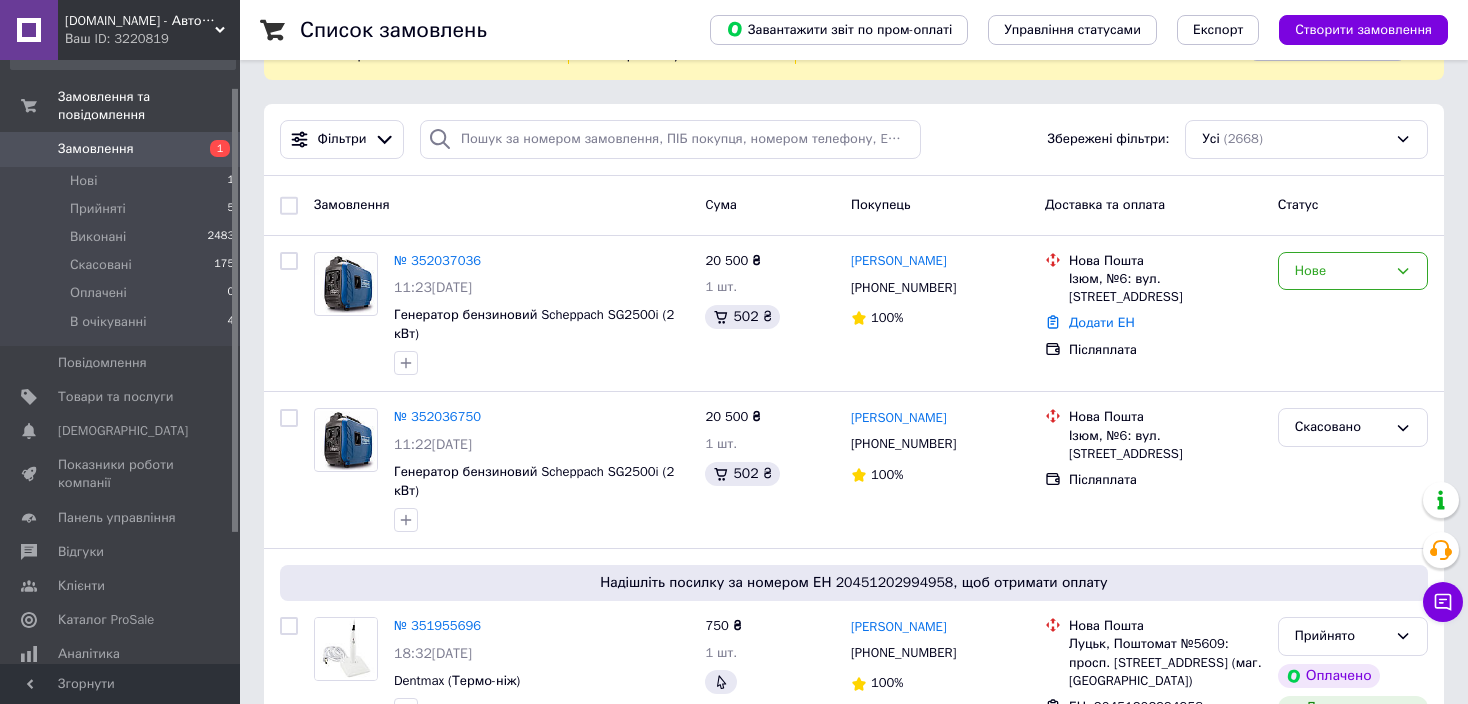 scroll, scrollTop: 200, scrollLeft: 0, axis: vertical 